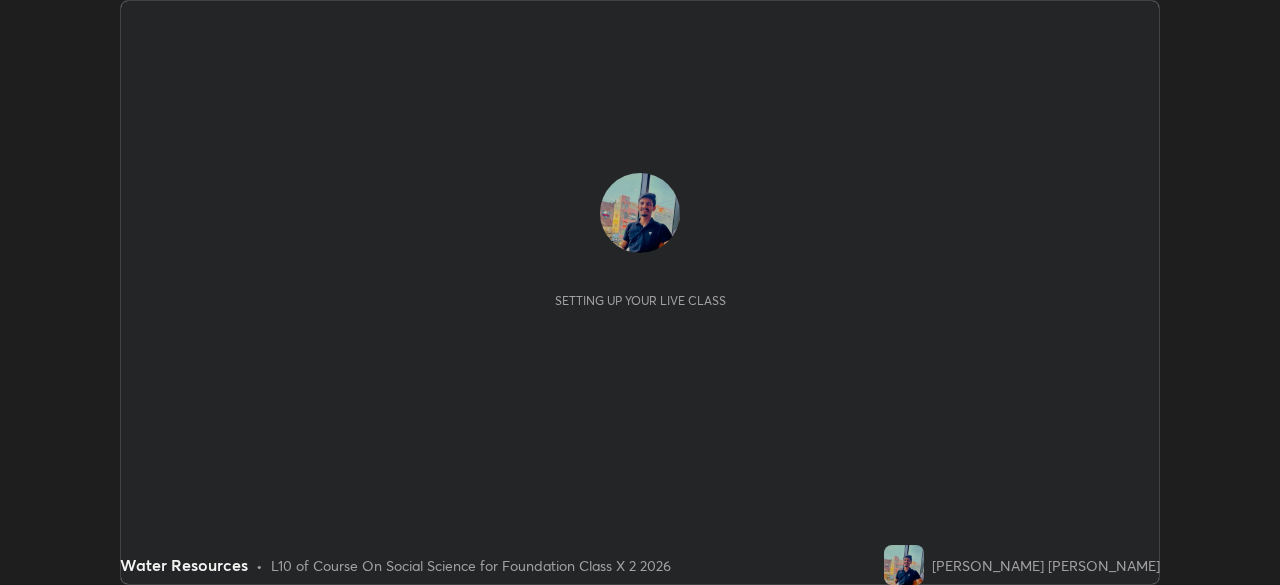 scroll, scrollTop: 0, scrollLeft: 0, axis: both 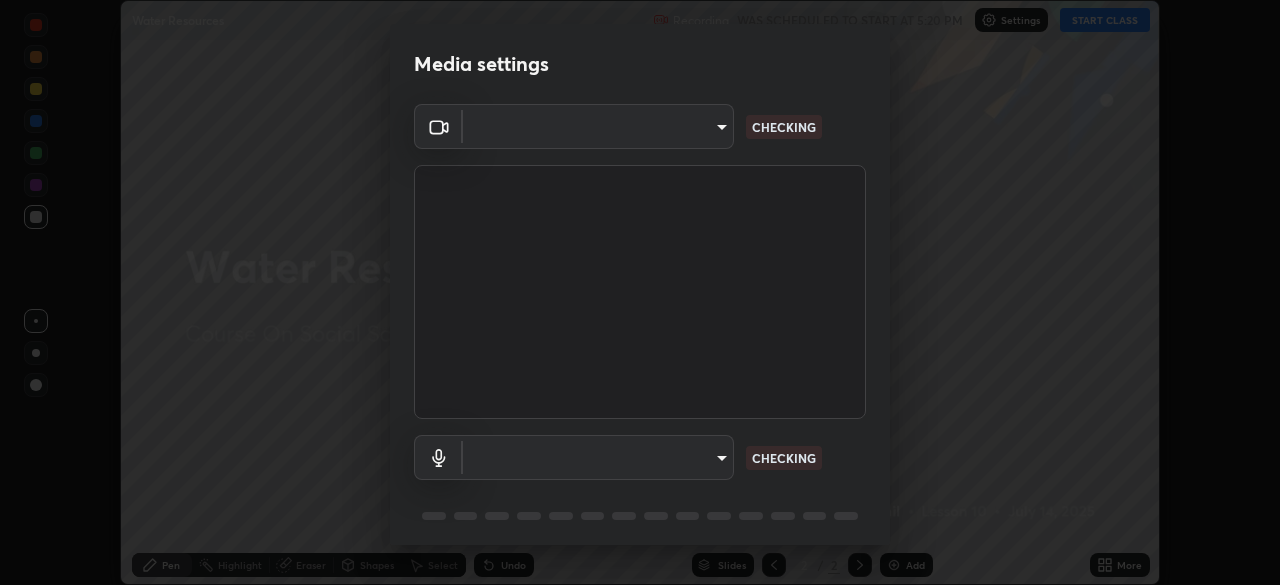 type on "3c1f287fd1873ac4f3146b24511f7a38a42a8d7cba0e87c08ce73e8860c27ac0" 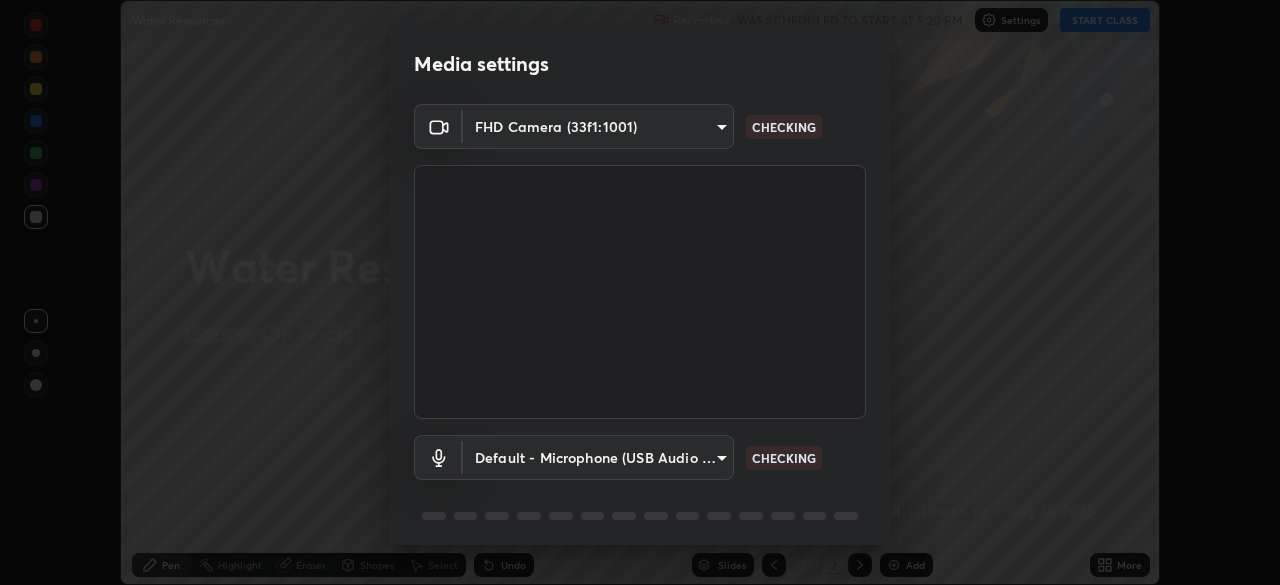 scroll, scrollTop: 71, scrollLeft: 0, axis: vertical 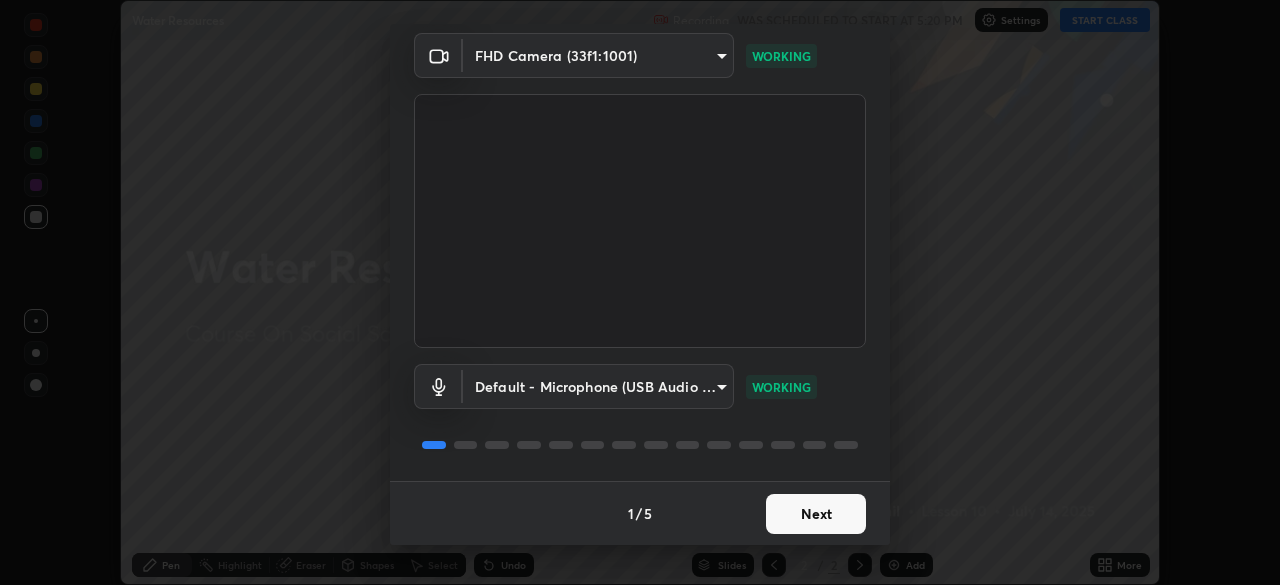 click on "Next" at bounding box center (816, 514) 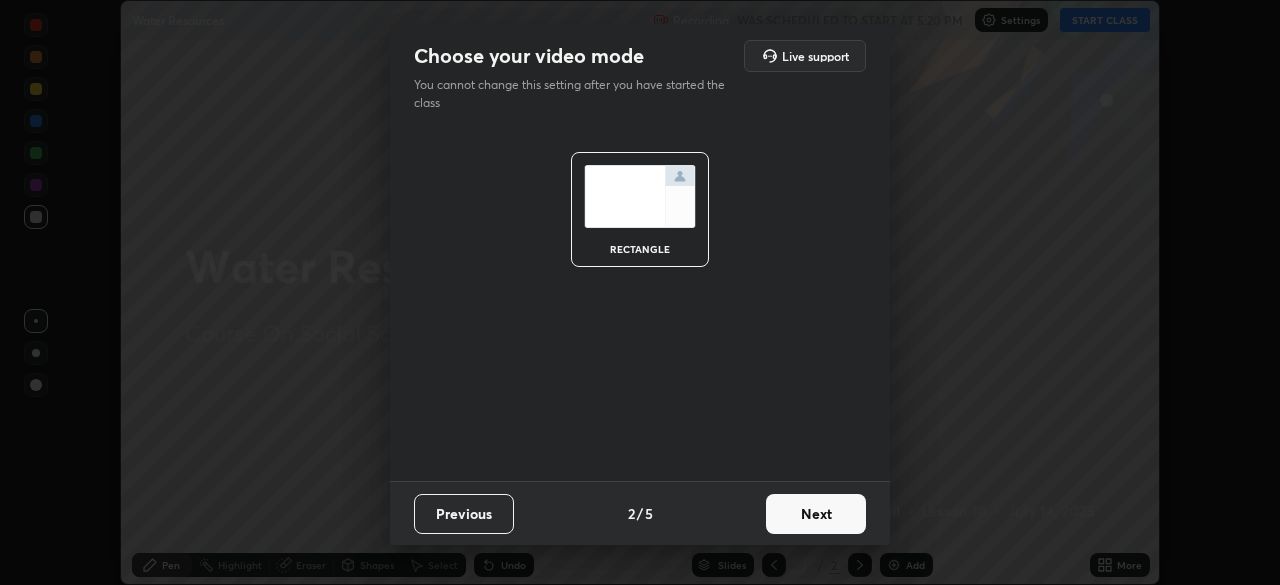 scroll, scrollTop: 0, scrollLeft: 0, axis: both 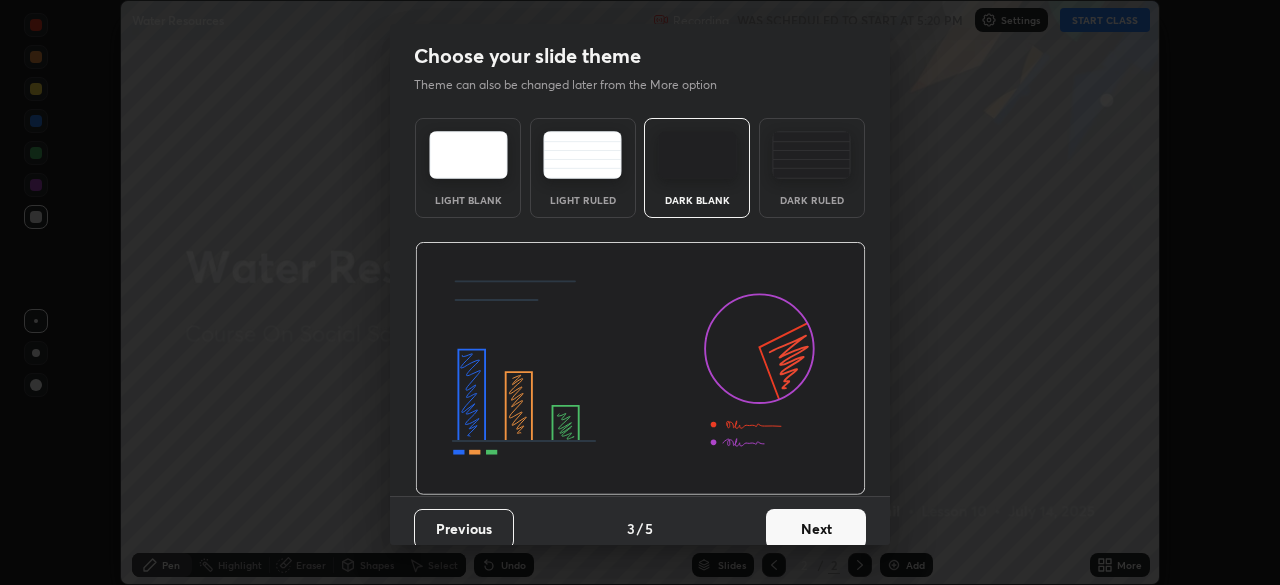 click on "Next" at bounding box center [816, 529] 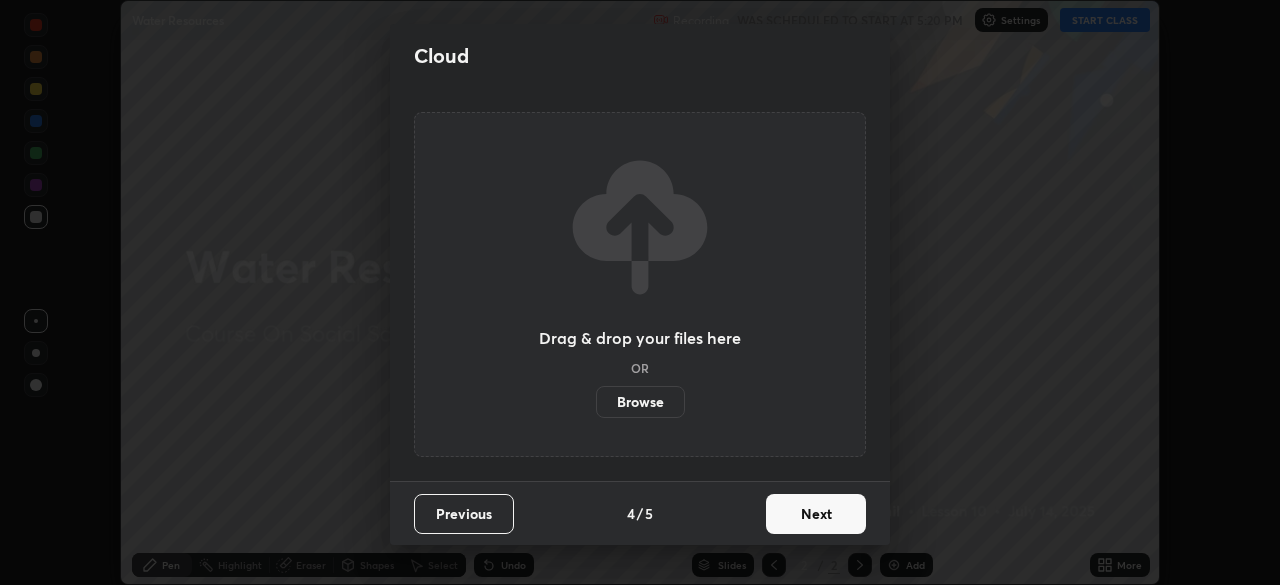click on "Next" at bounding box center [816, 514] 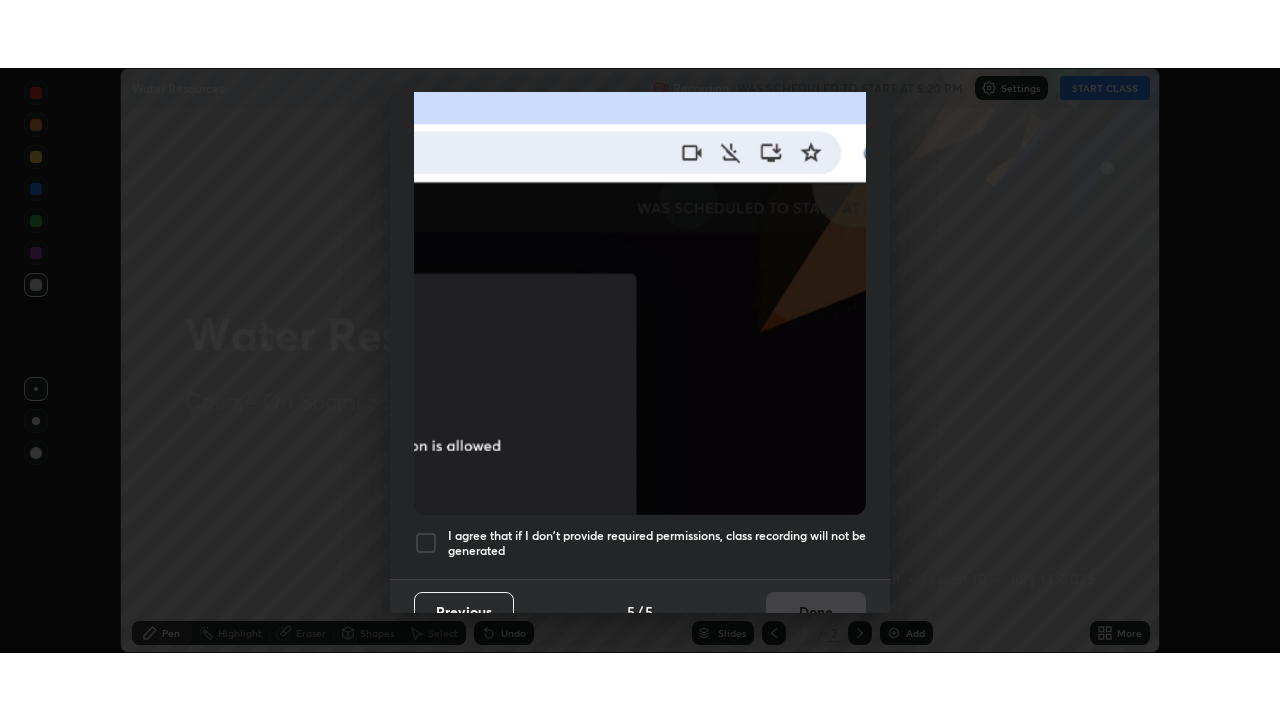 scroll, scrollTop: 479, scrollLeft: 0, axis: vertical 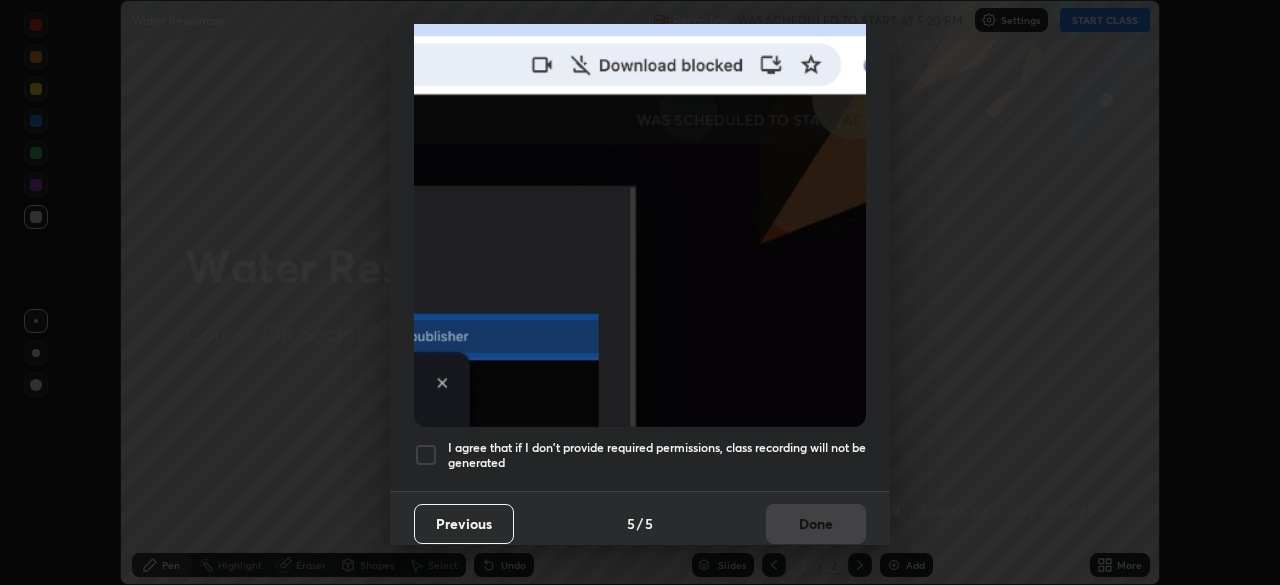 click on "I agree that if I don't provide required permissions, class recording will not be generated" at bounding box center [657, 455] 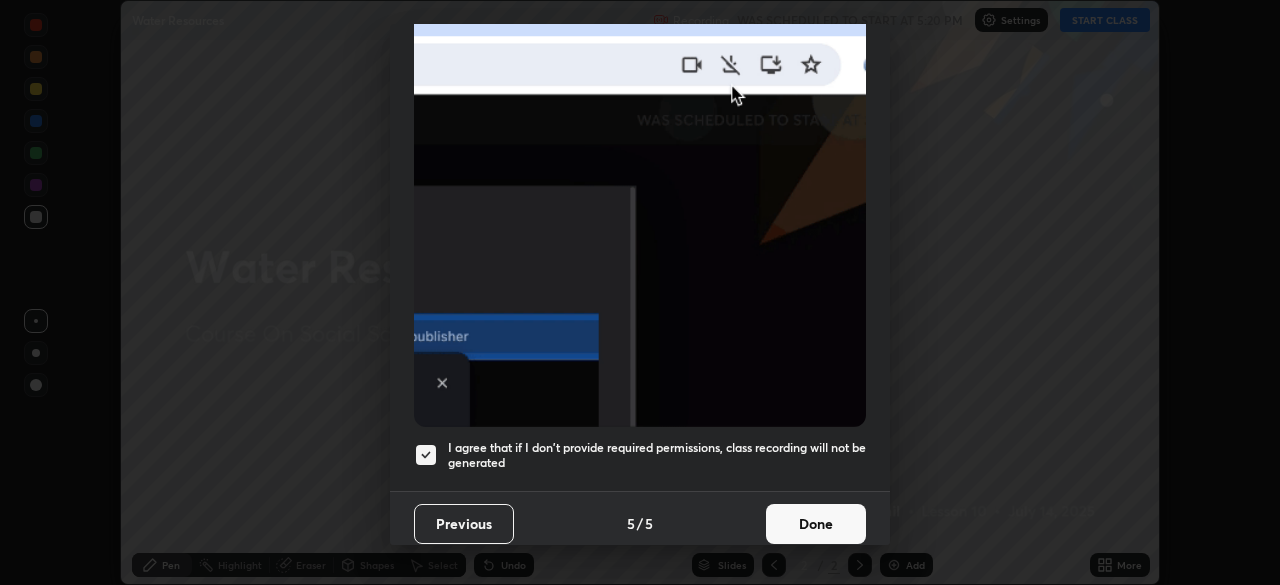 click on "Done" at bounding box center [816, 524] 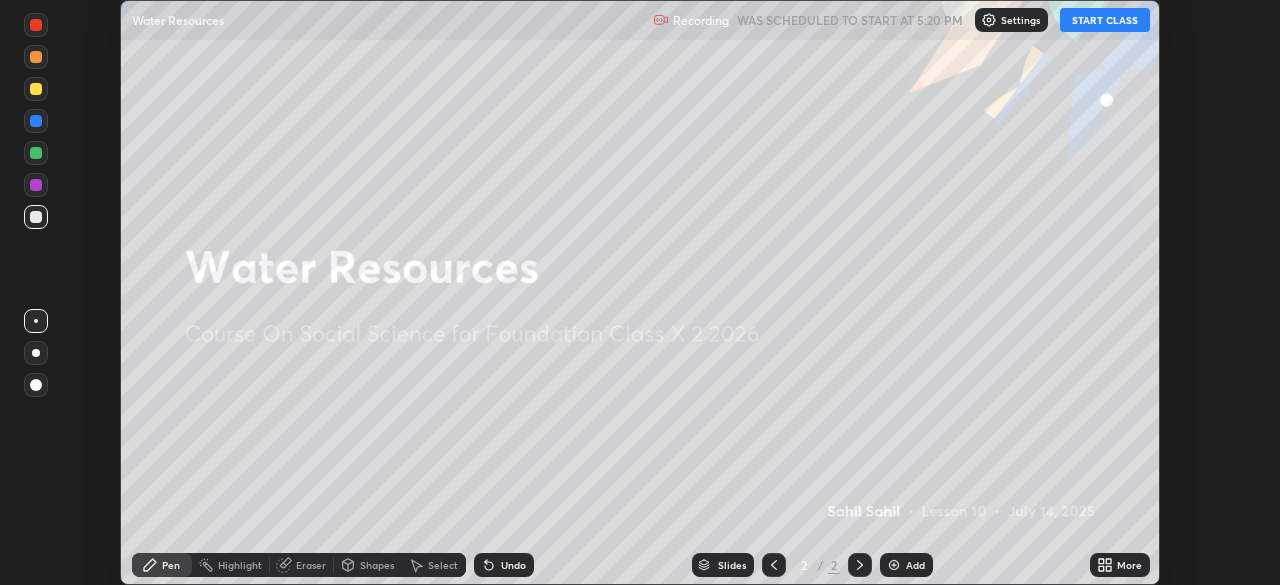 click on "START CLASS" at bounding box center [1105, 20] 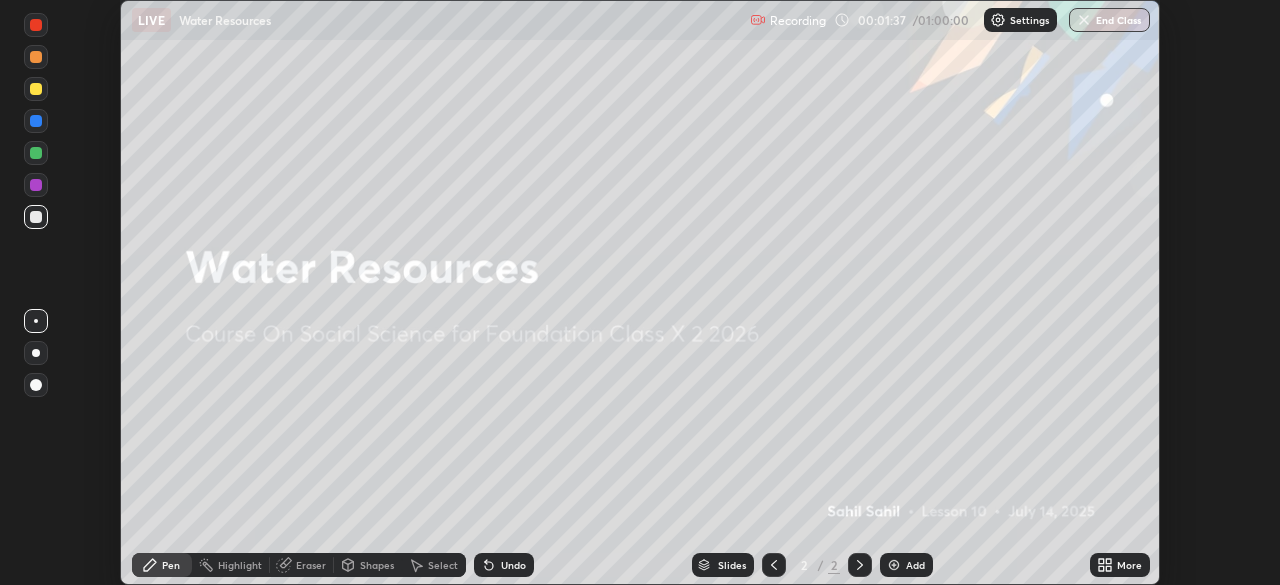 click 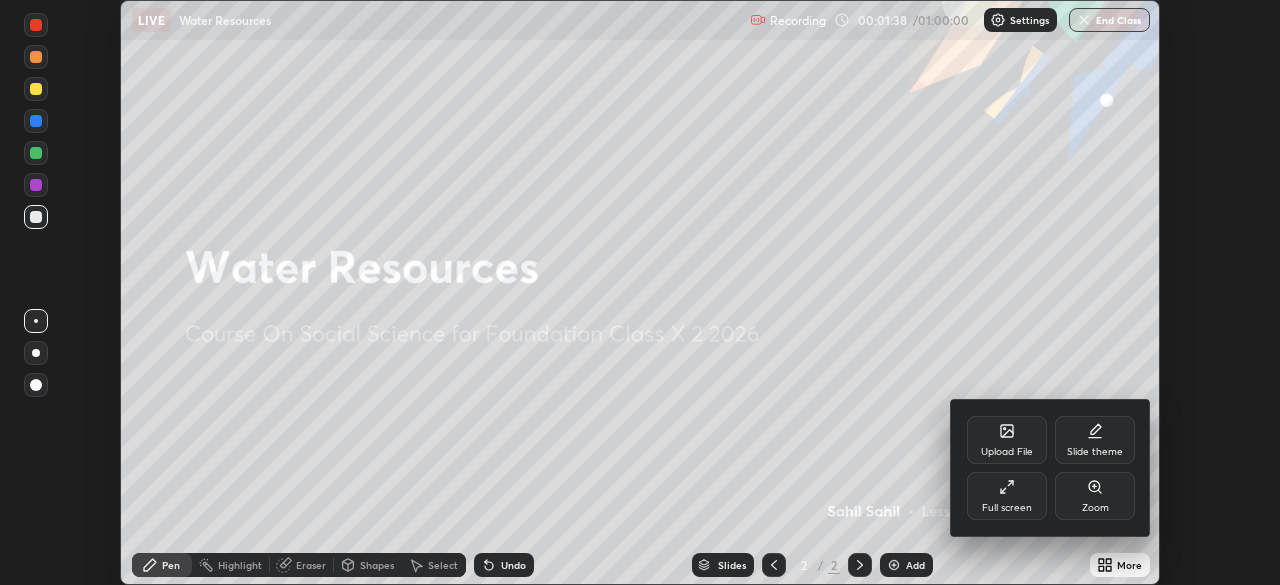 click on "Upload File" at bounding box center (1007, 440) 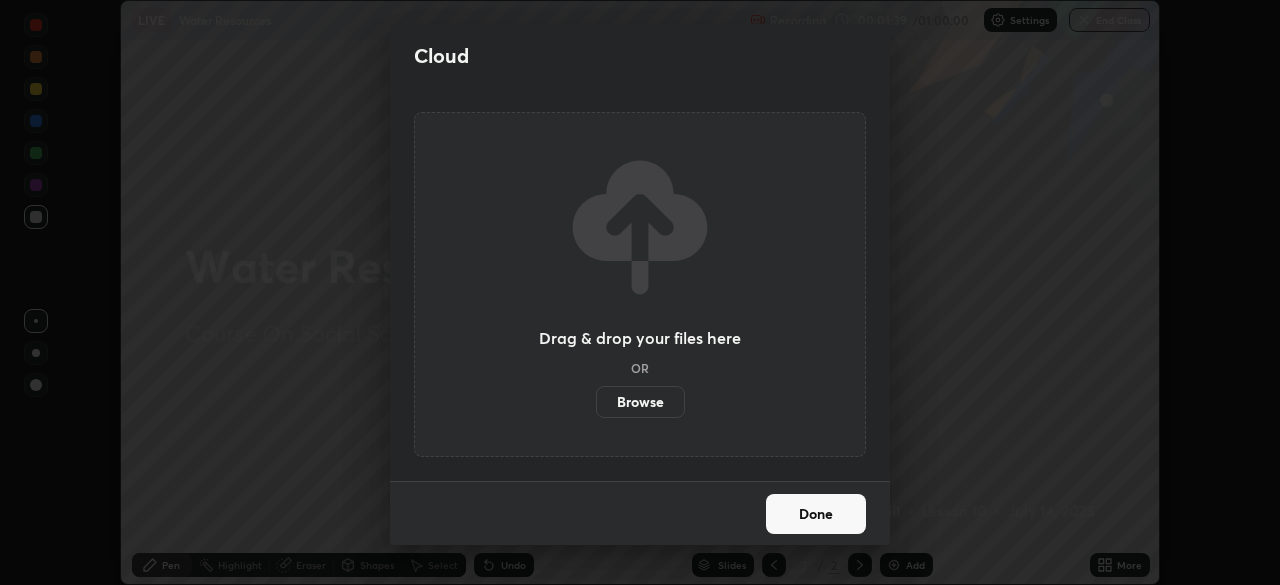 click on "Browse" at bounding box center [640, 402] 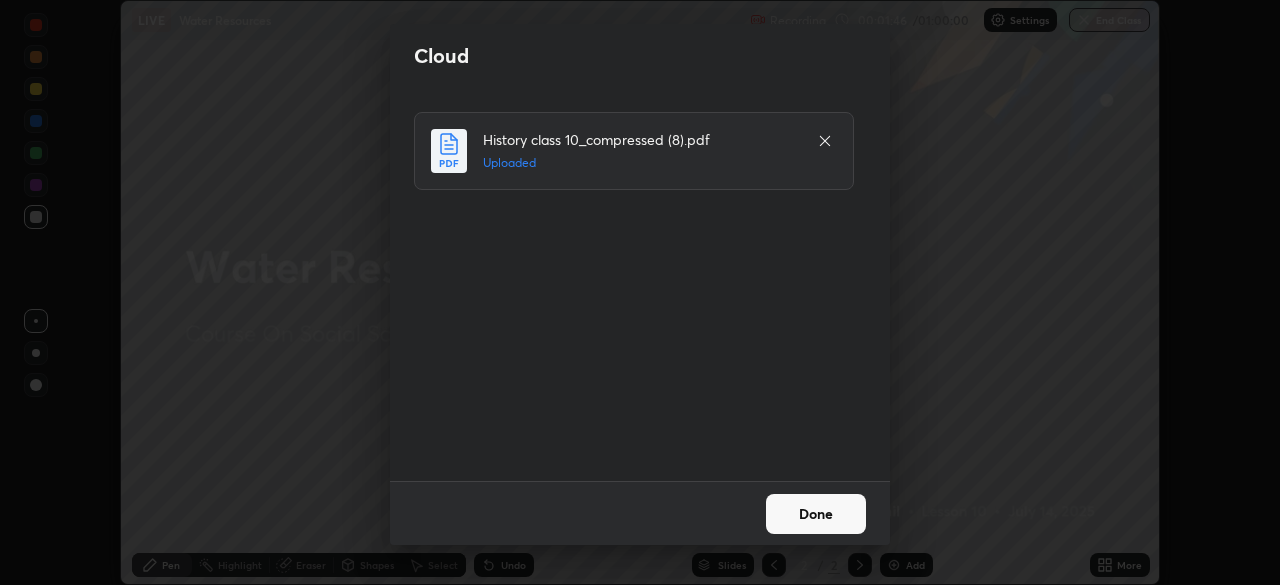 click on "Done" at bounding box center (816, 514) 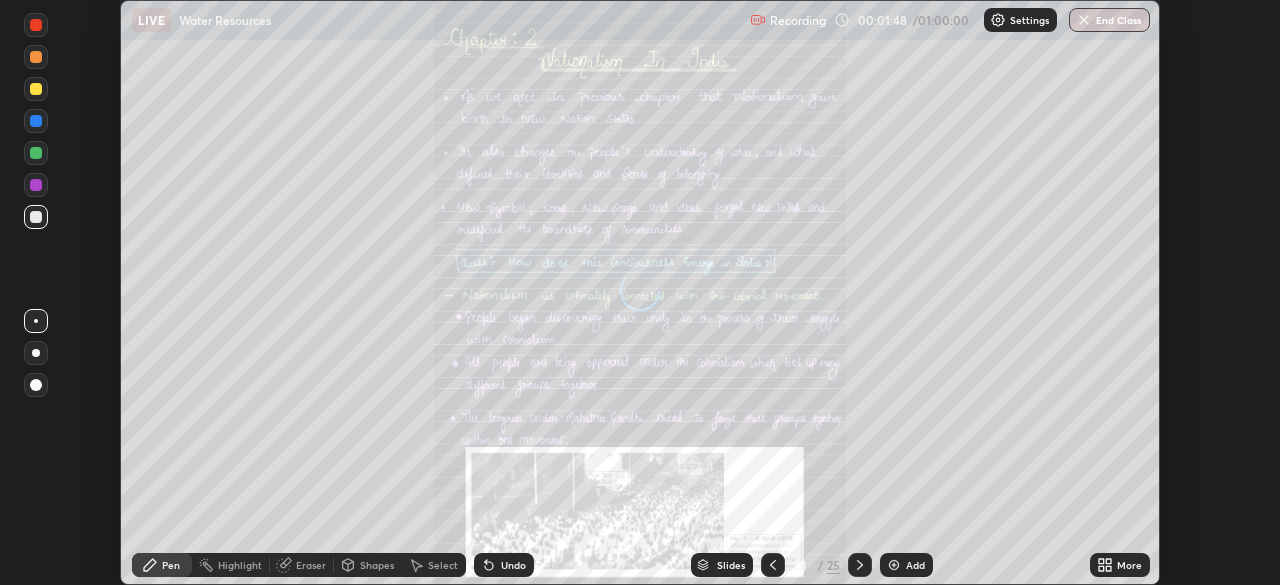 click 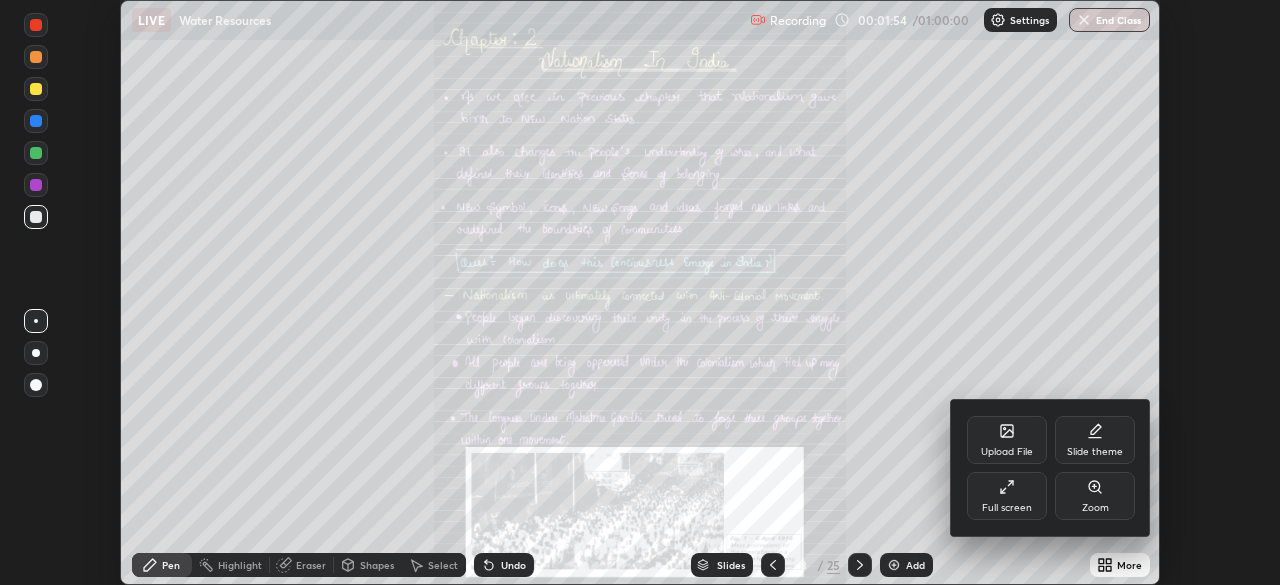 click on "Full screen" at bounding box center (1007, 496) 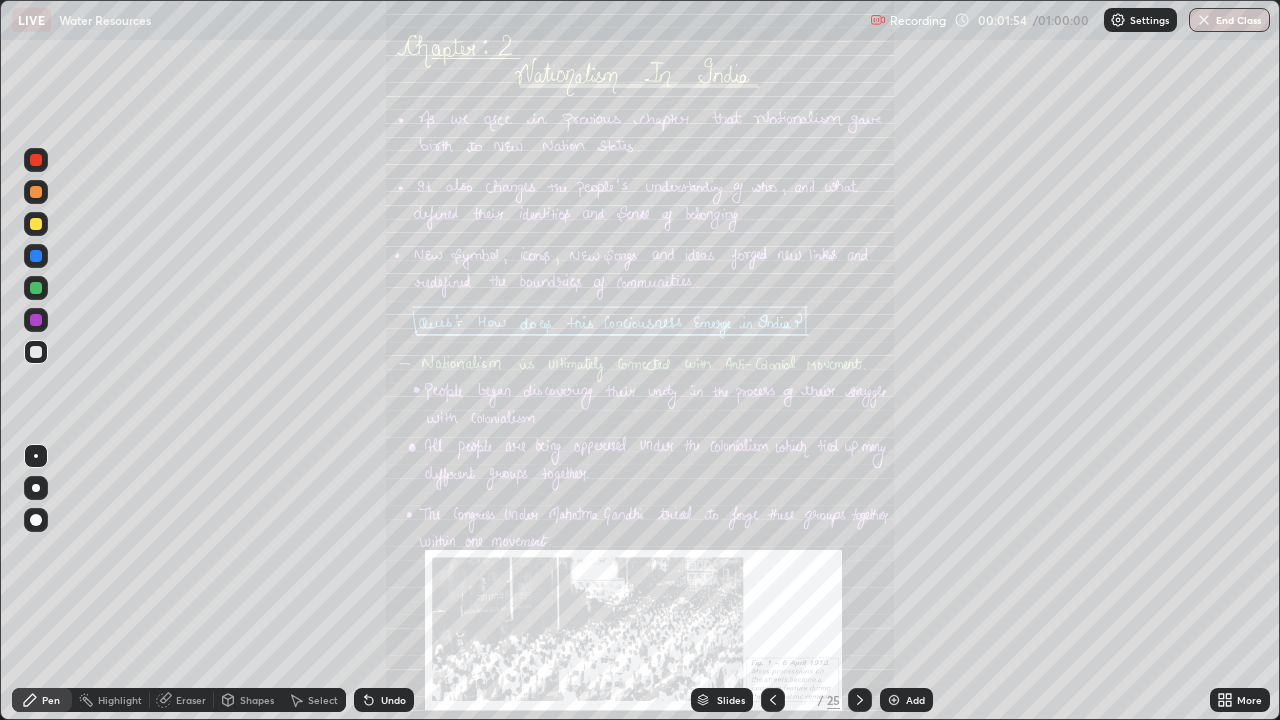 scroll, scrollTop: 99280, scrollLeft: 98720, axis: both 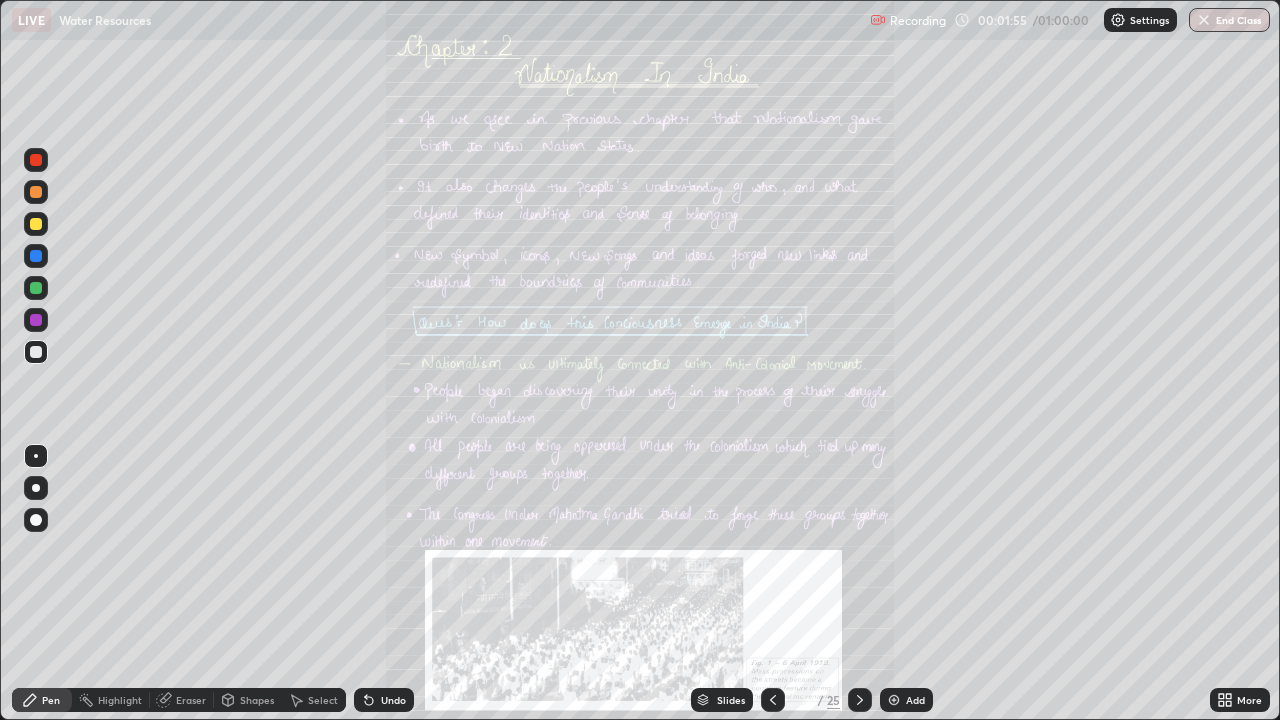 click on "More" at bounding box center [1240, 700] 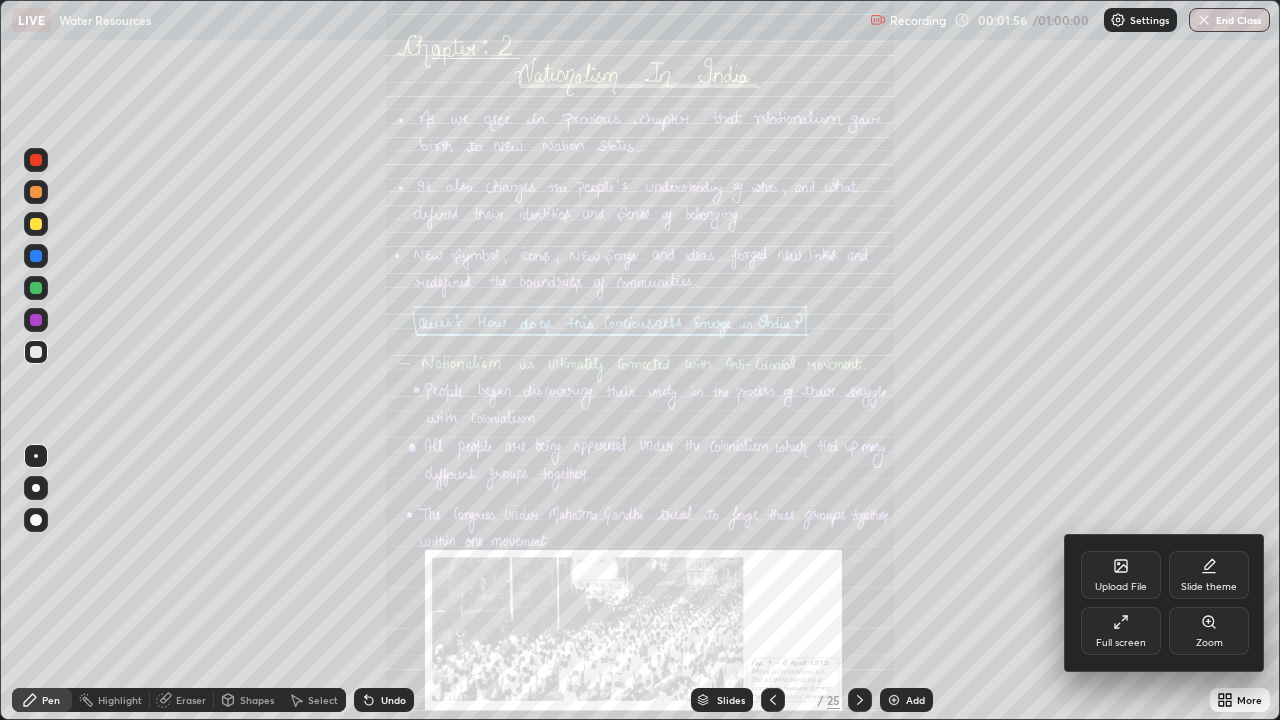 click at bounding box center (640, 360) 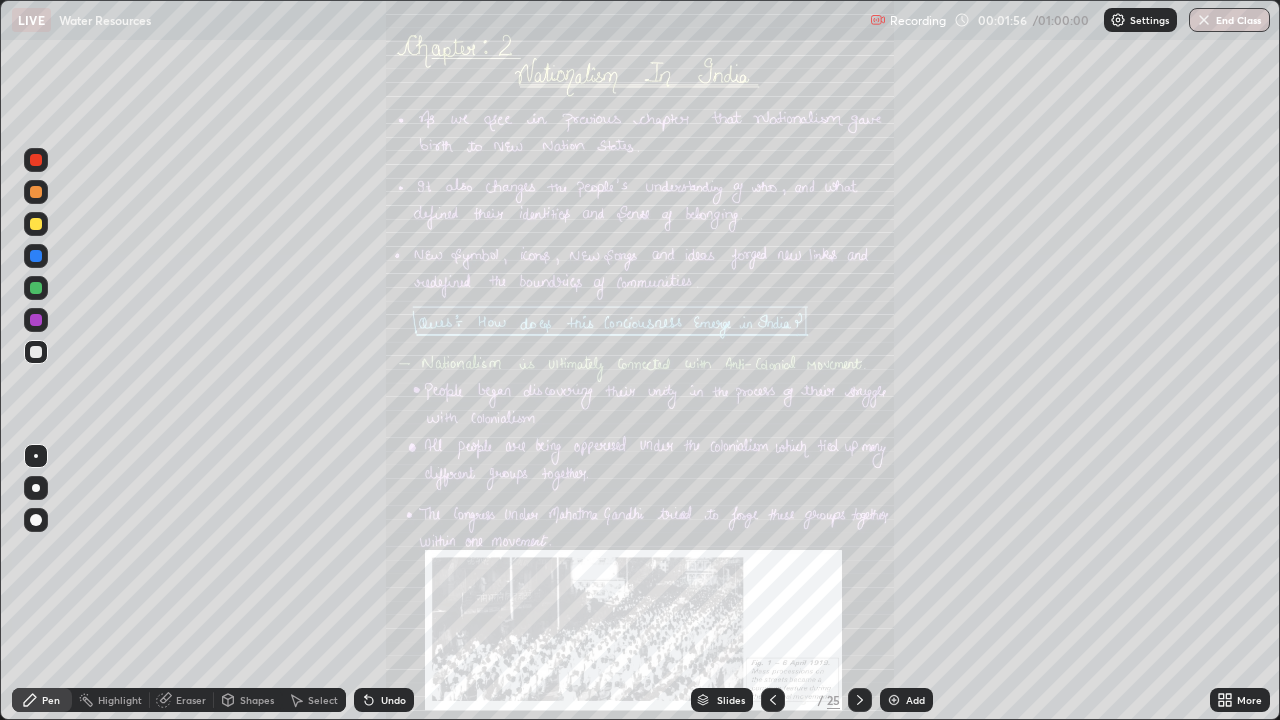 click on "Slides" at bounding box center [731, 700] 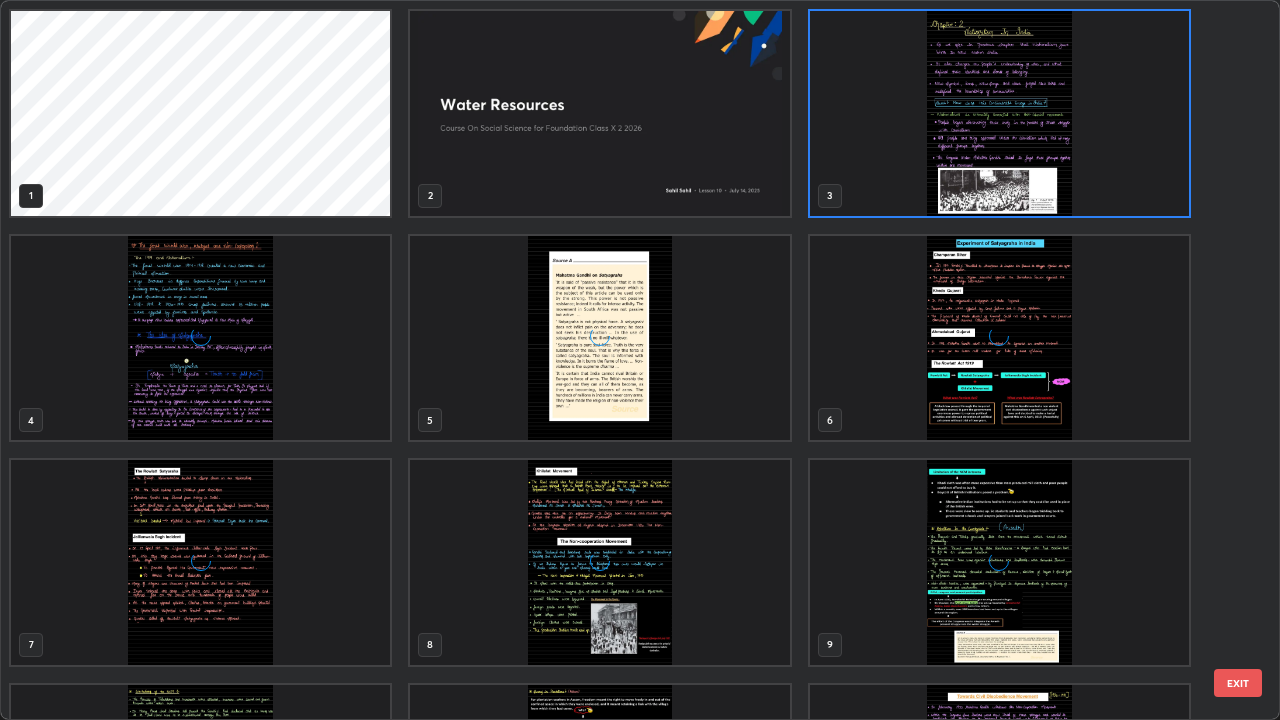 scroll, scrollTop: 7, scrollLeft: 11, axis: both 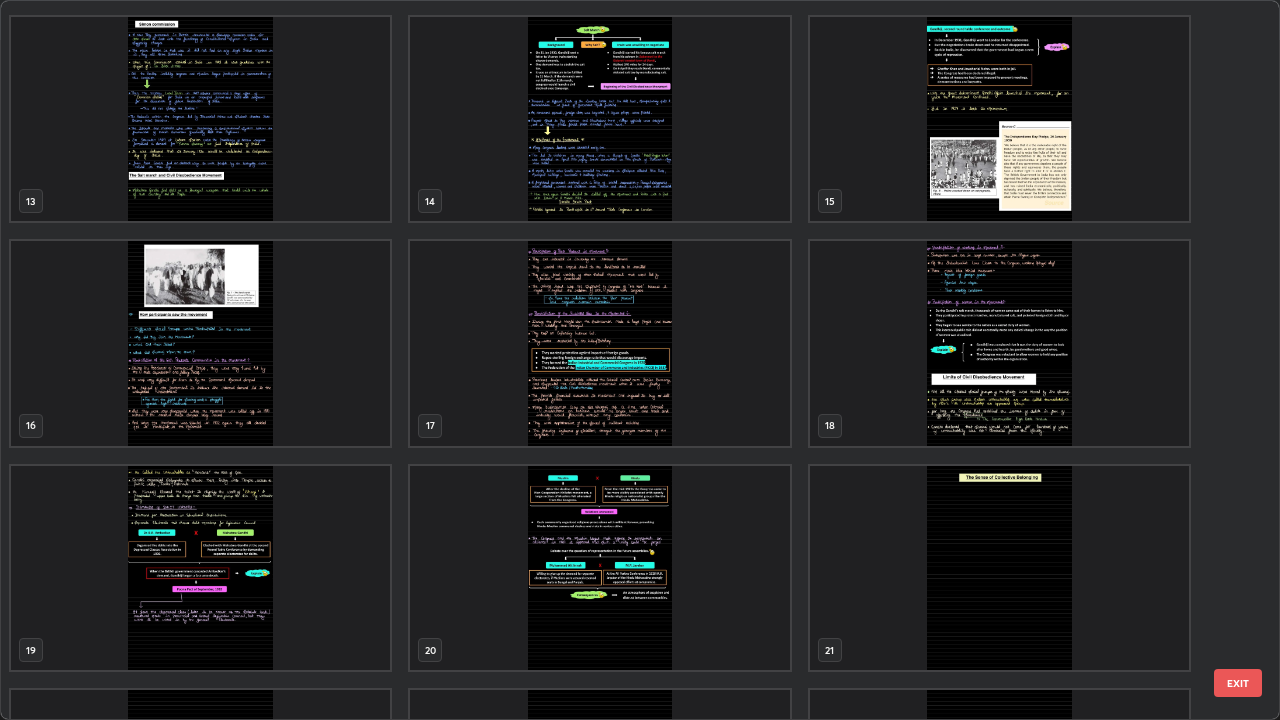click at bounding box center [599, 568] 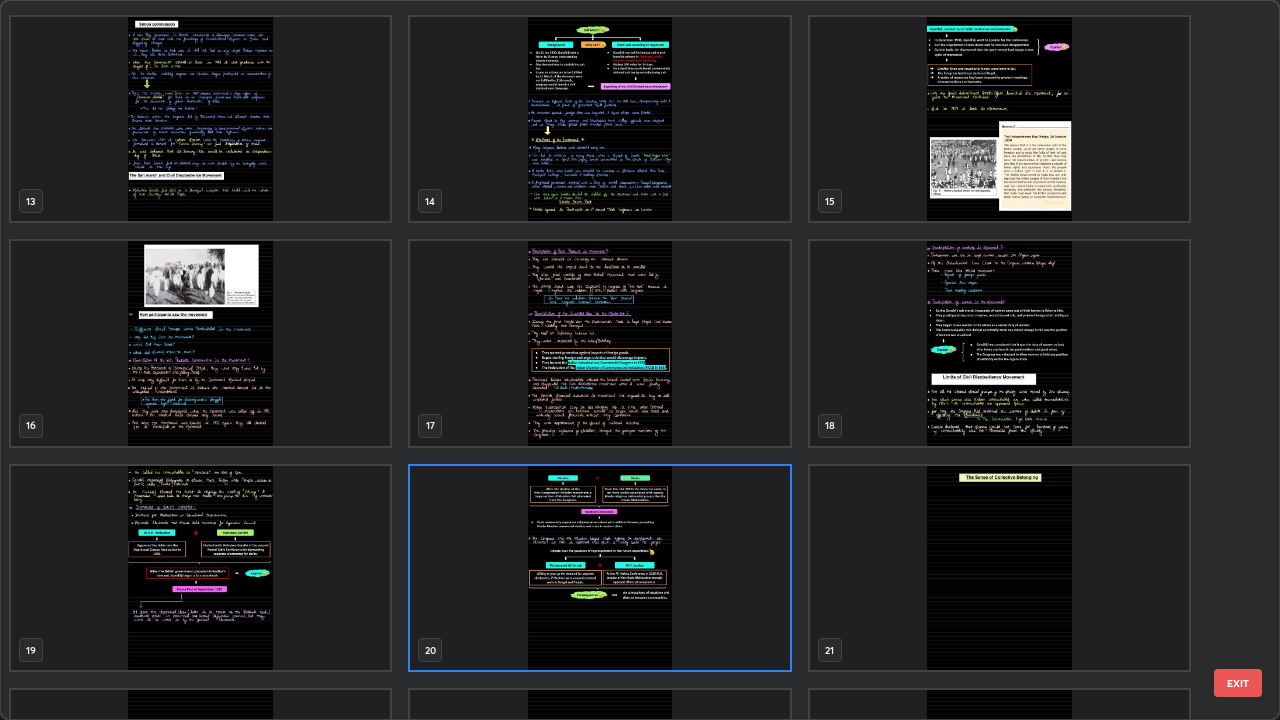 click at bounding box center (599, 568) 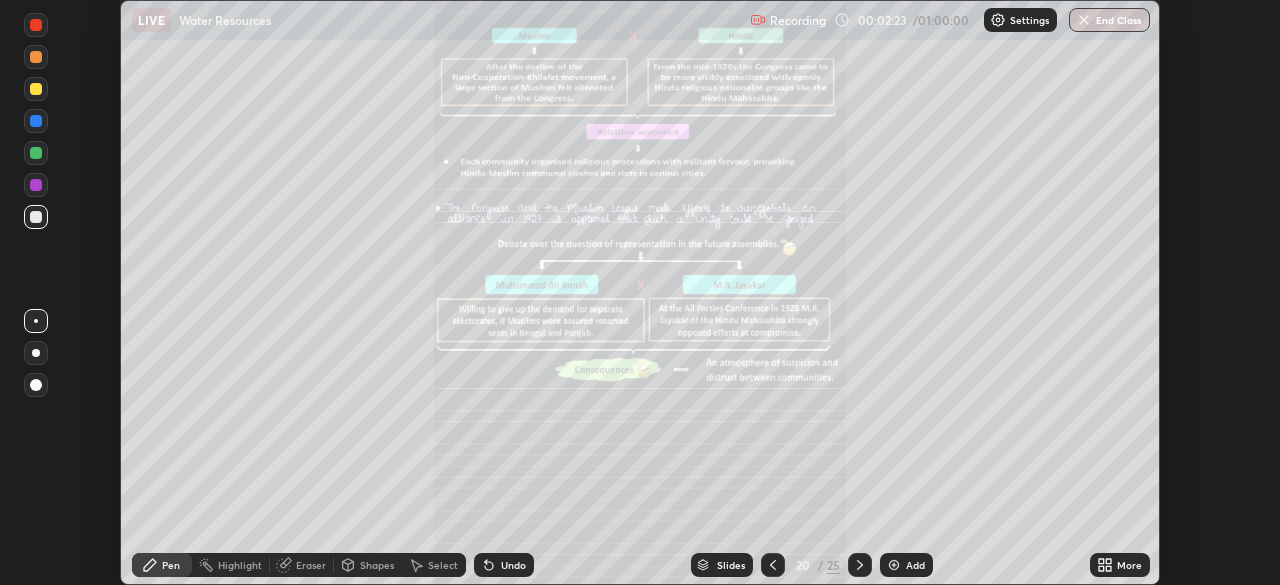 scroll, scrollTop: 585, scrollLeft: 1280, axis: both 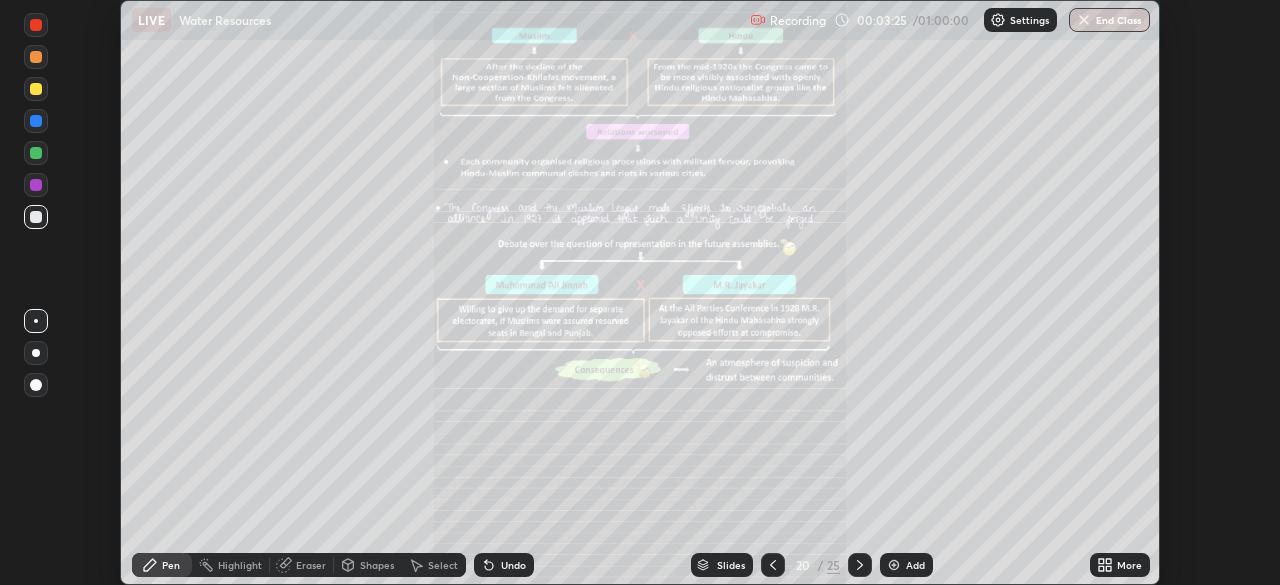 click 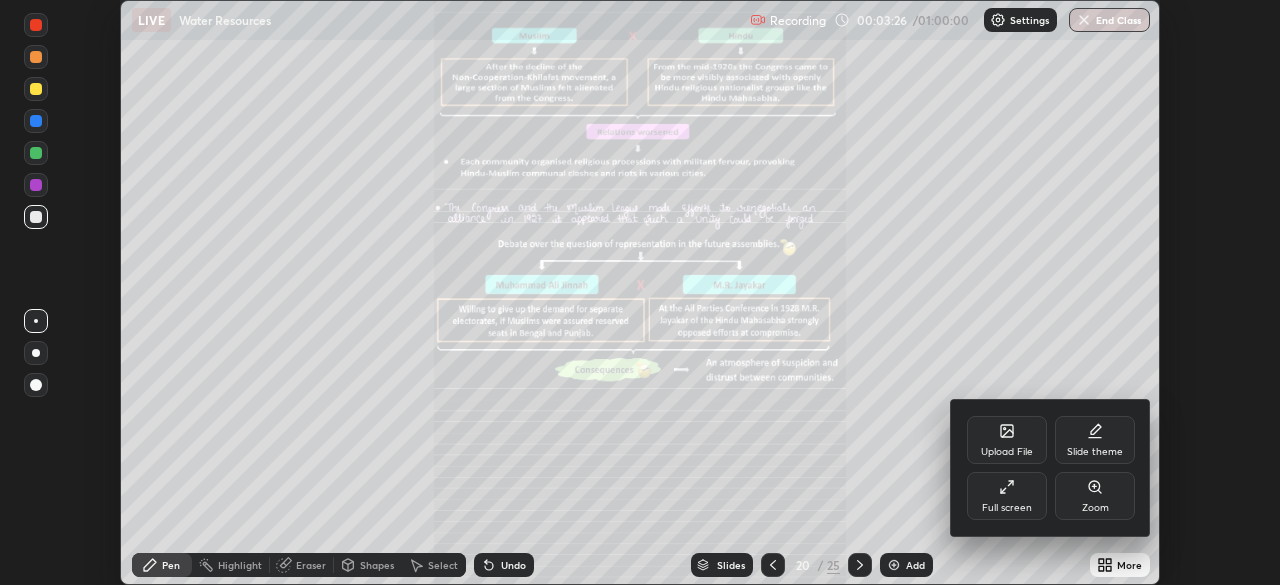 click on "Upload File" at bounding box center (1007, 440) 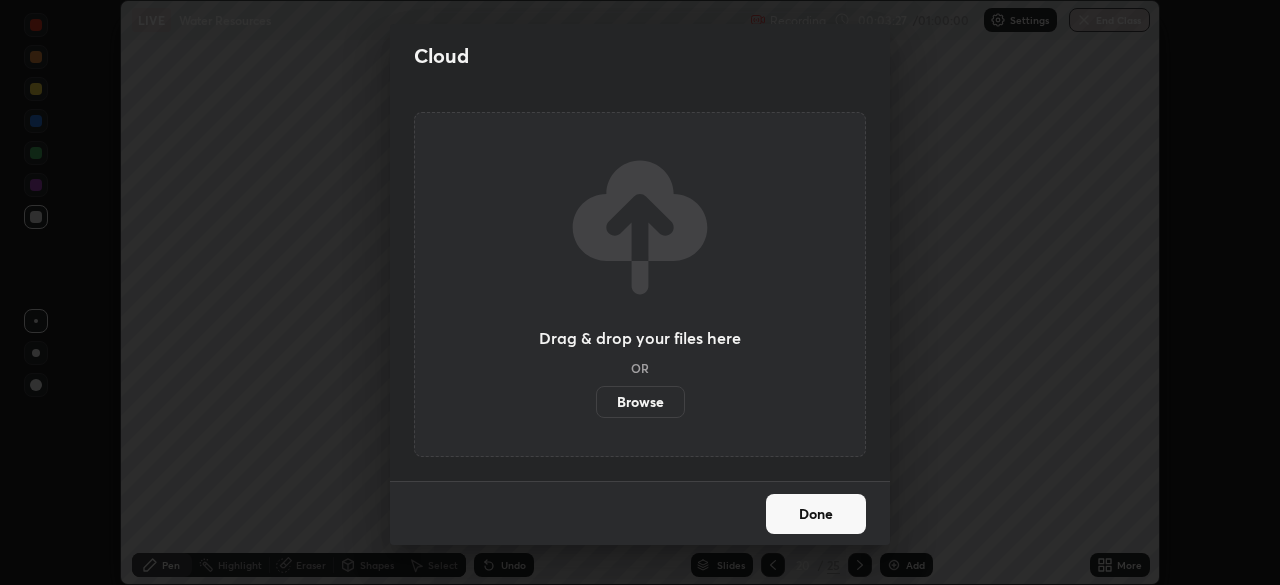 click on "Browse" at bounding box center [640, 402] 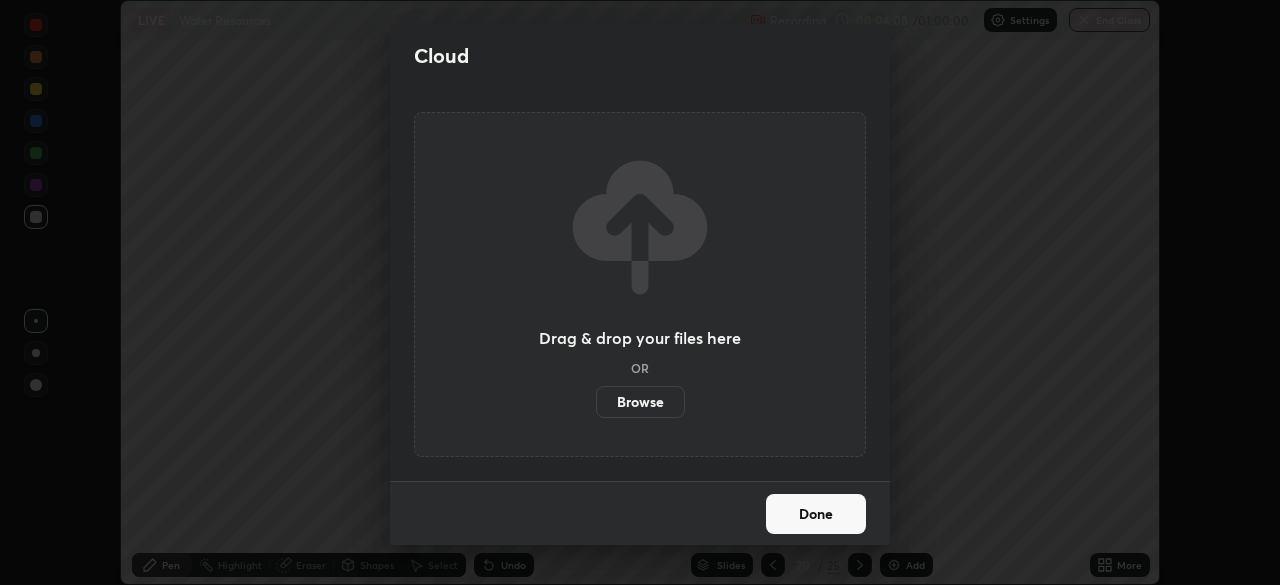 click on "Done" at bounding box center (816, 514) 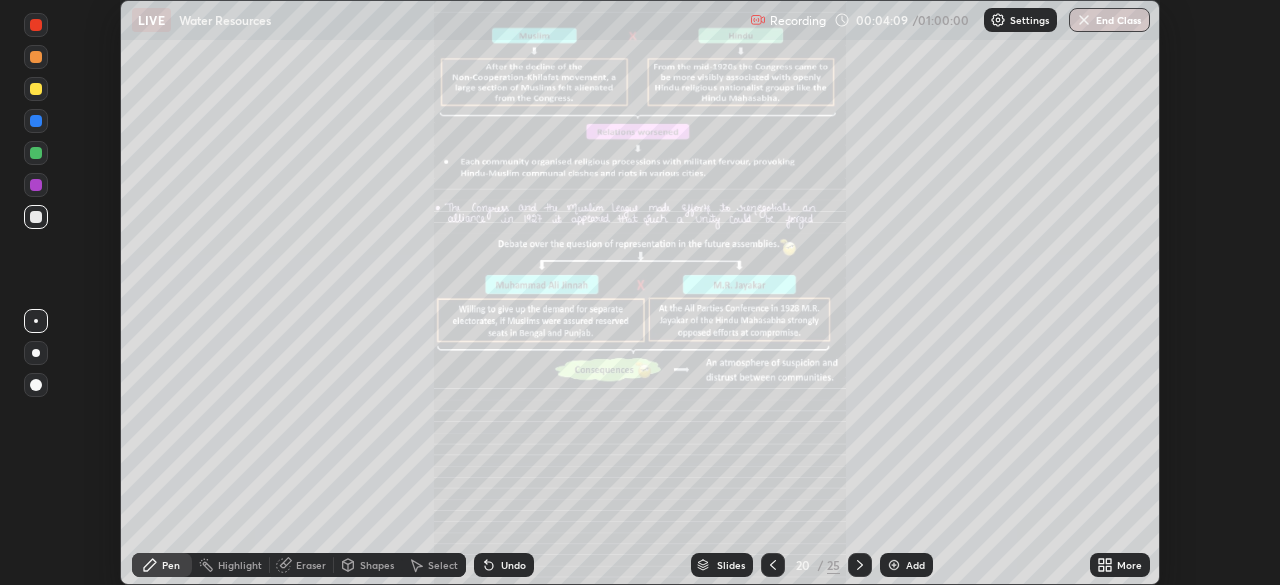 click on "More" at bounding box center [1129, 565] 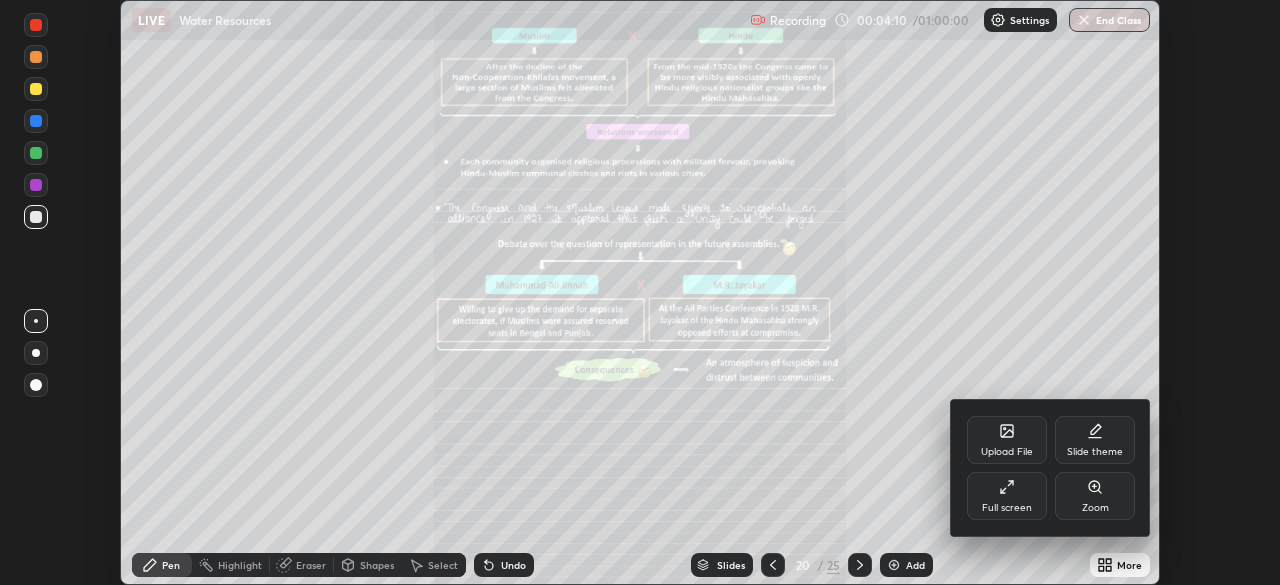 click on "Upload File" at bounding box center [1007, 440] 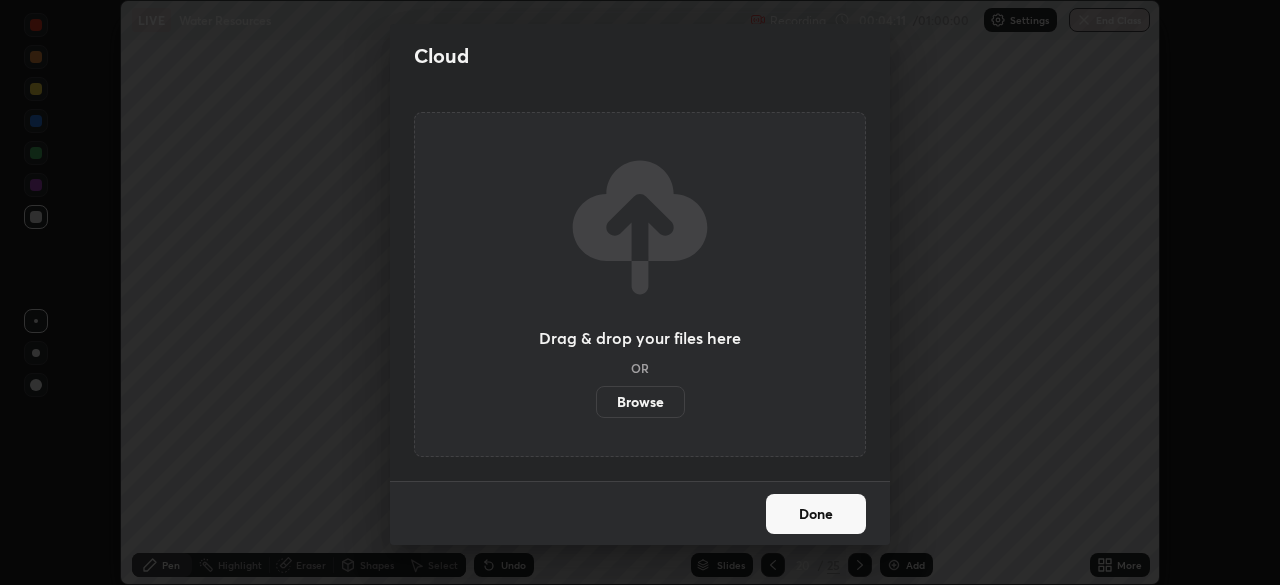 click on "Browse" at bounding box center (640, 402) 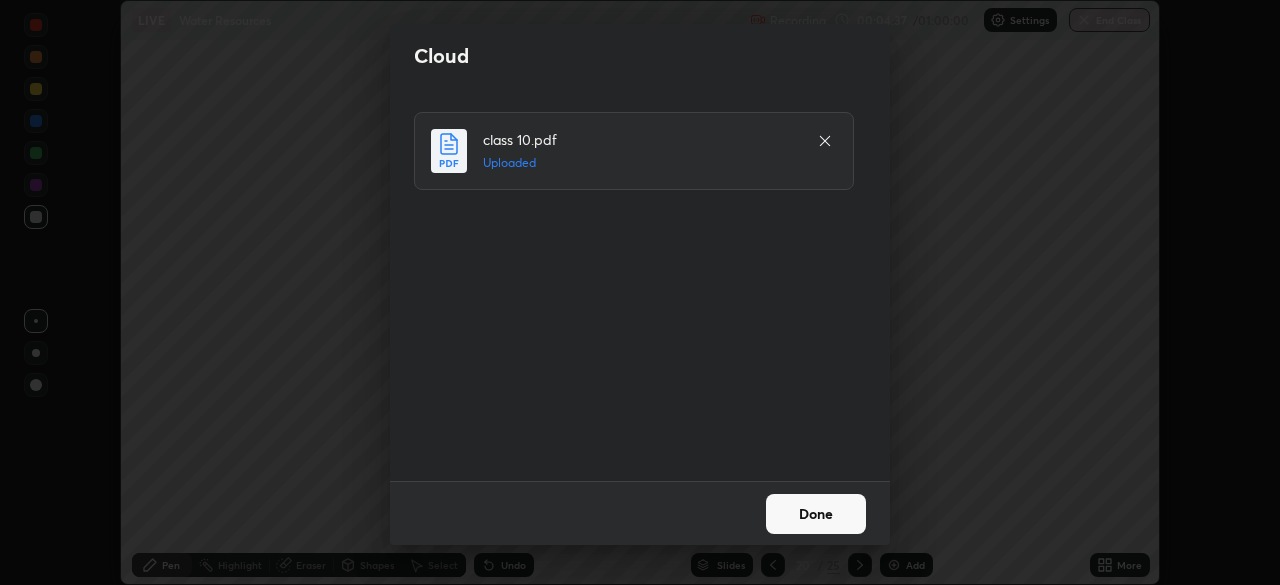 click on "Done" at bounding box center (816, 514) 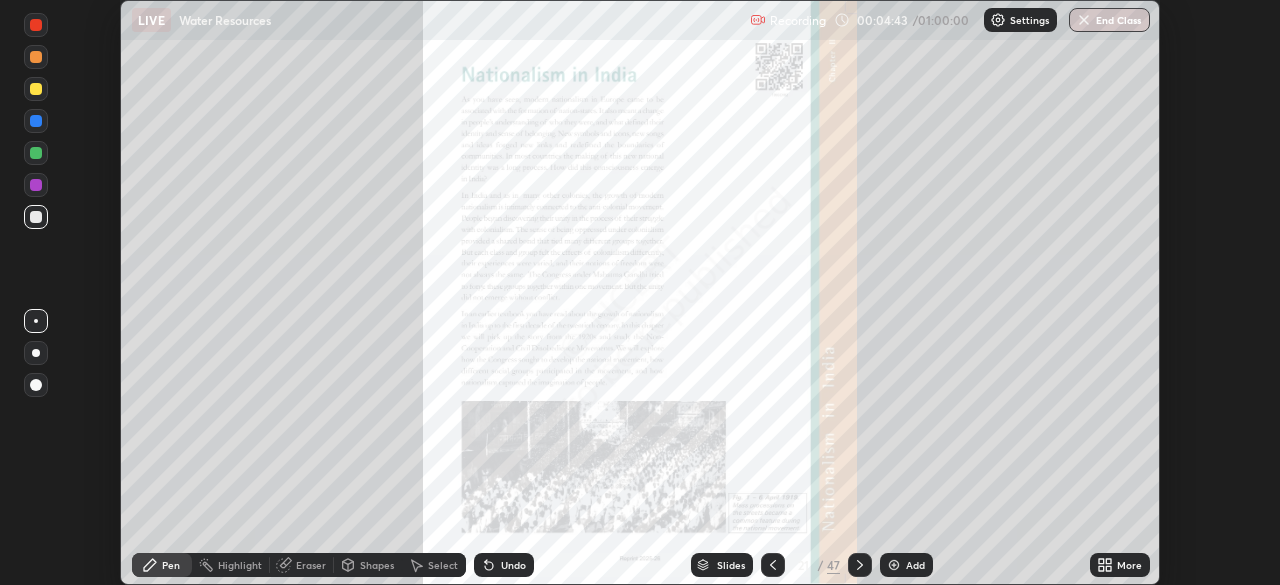 click 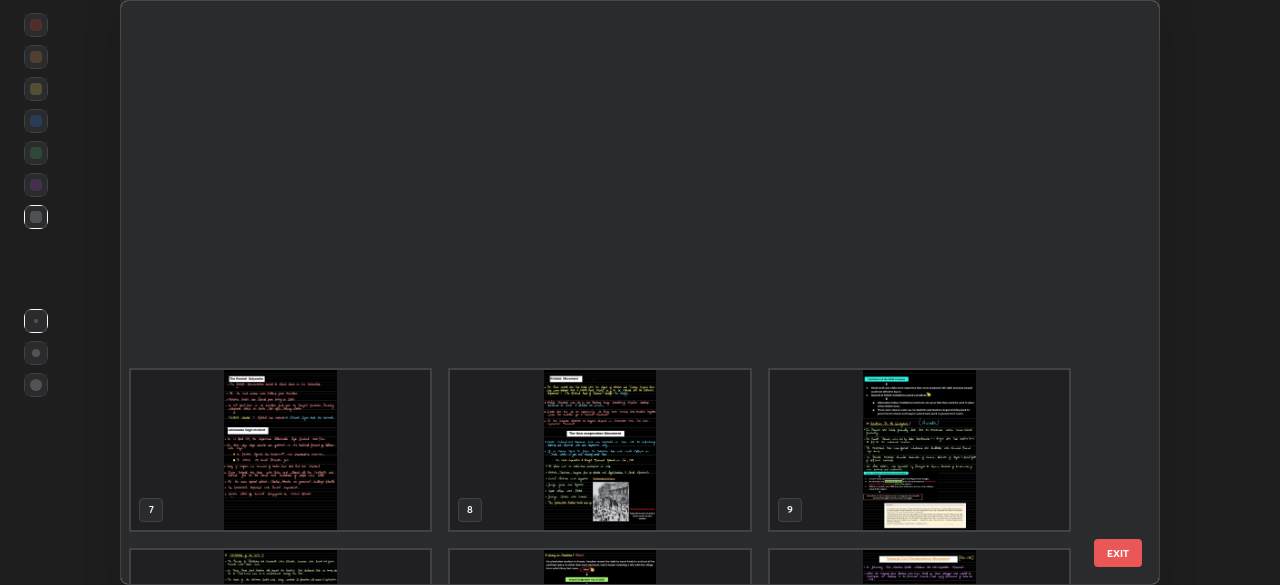 scroll, scrollTop: 674, scrollLeft: 0, axis: vertical 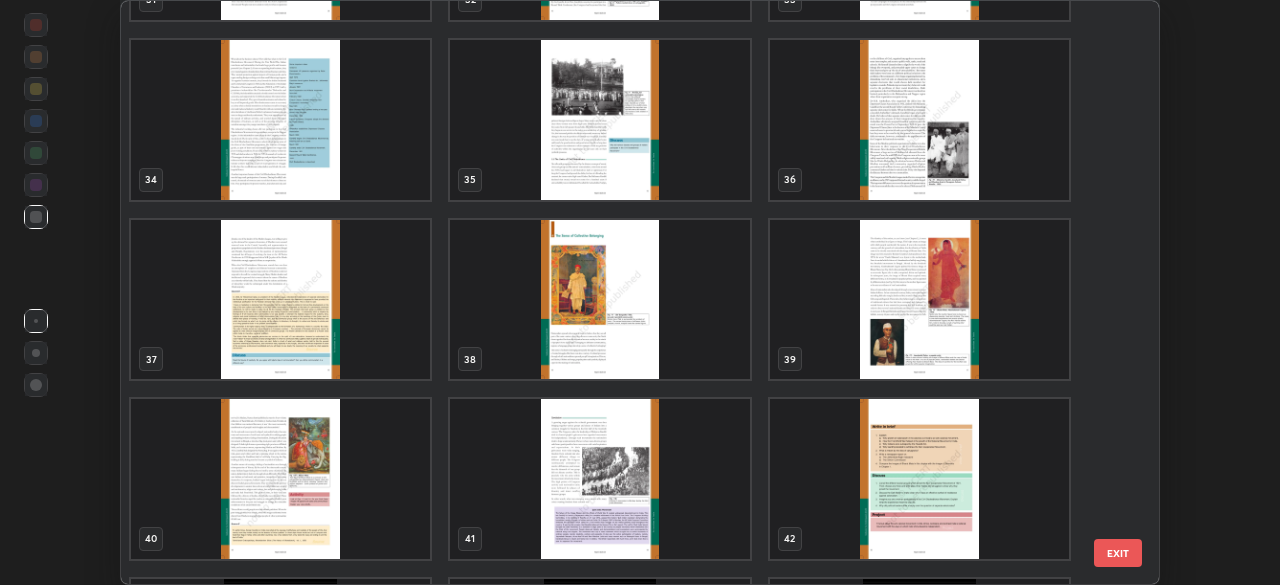click at bounding box center (599, 300) 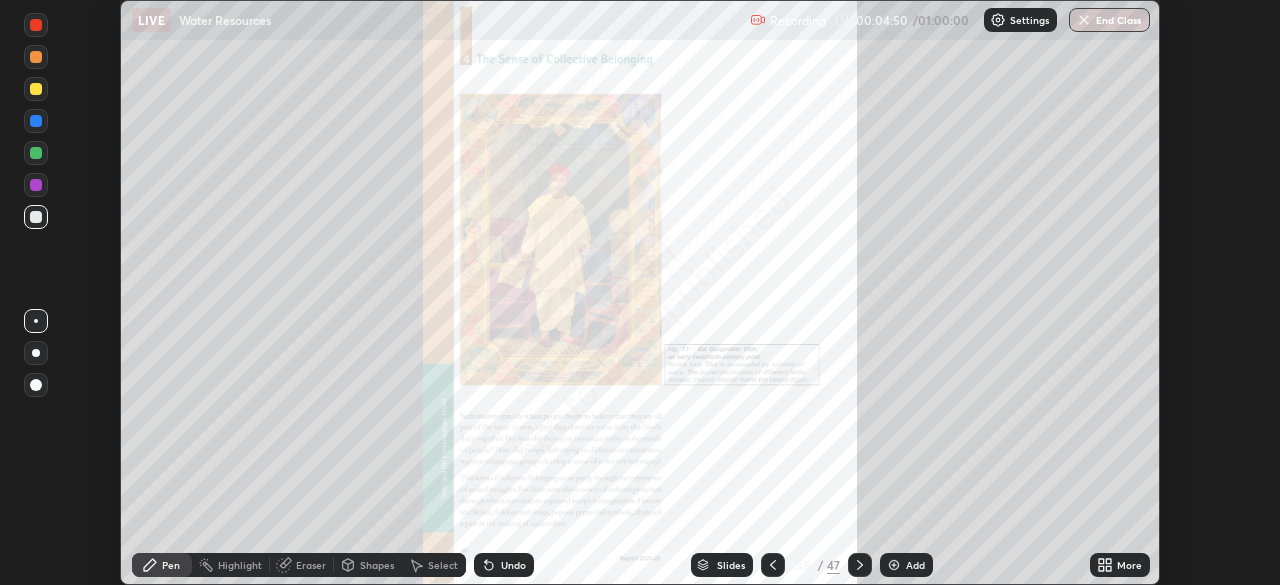 click on "More" at bounding box center (1120, 565) 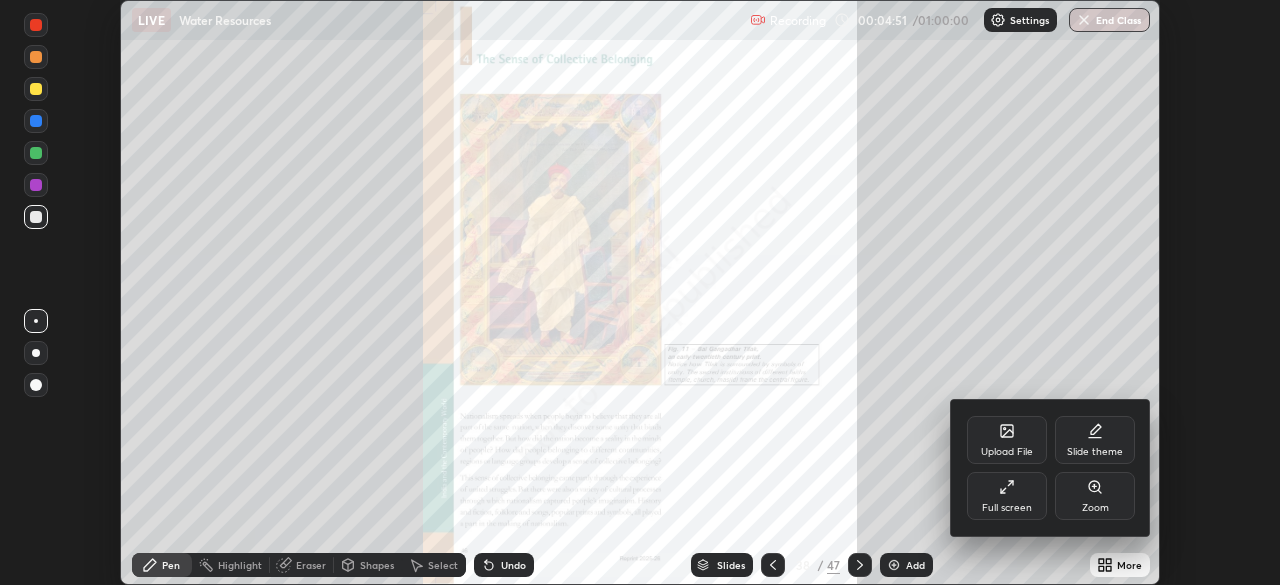click on "Full screen" at bounding box center (1007, 496) 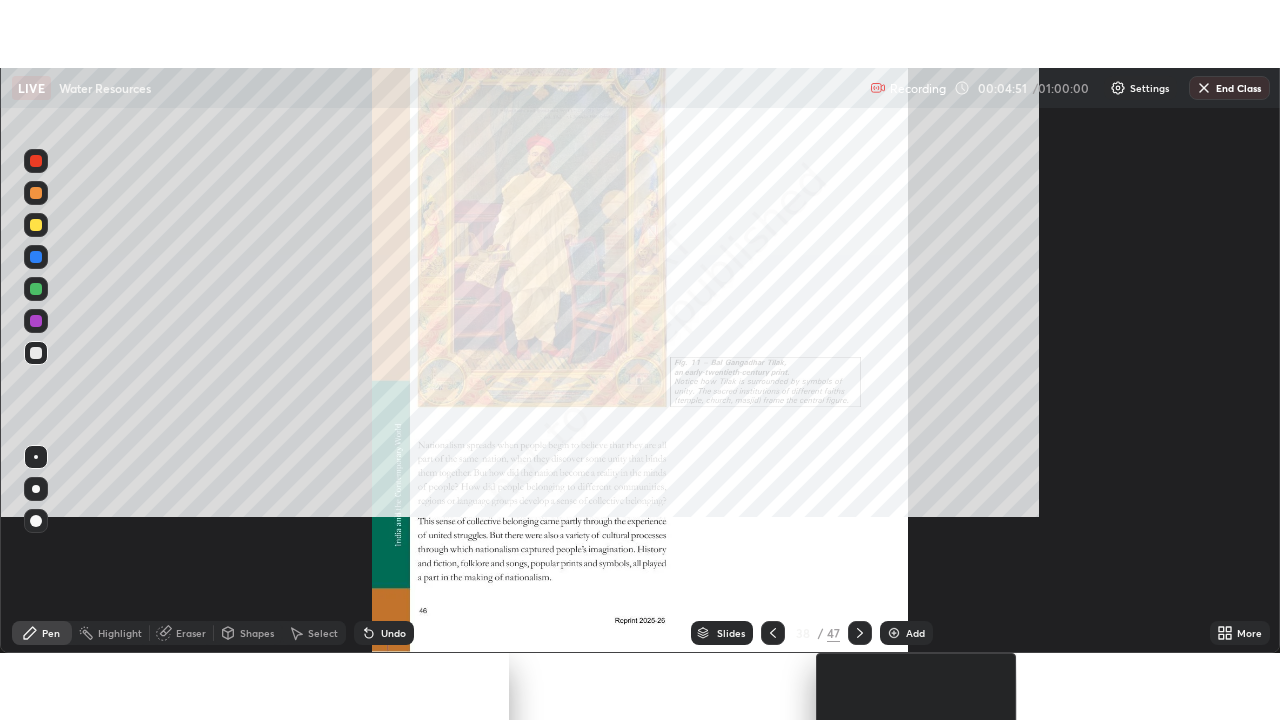 scroll, scrollTop: 99280, scrollLeft: 98720, axis: both 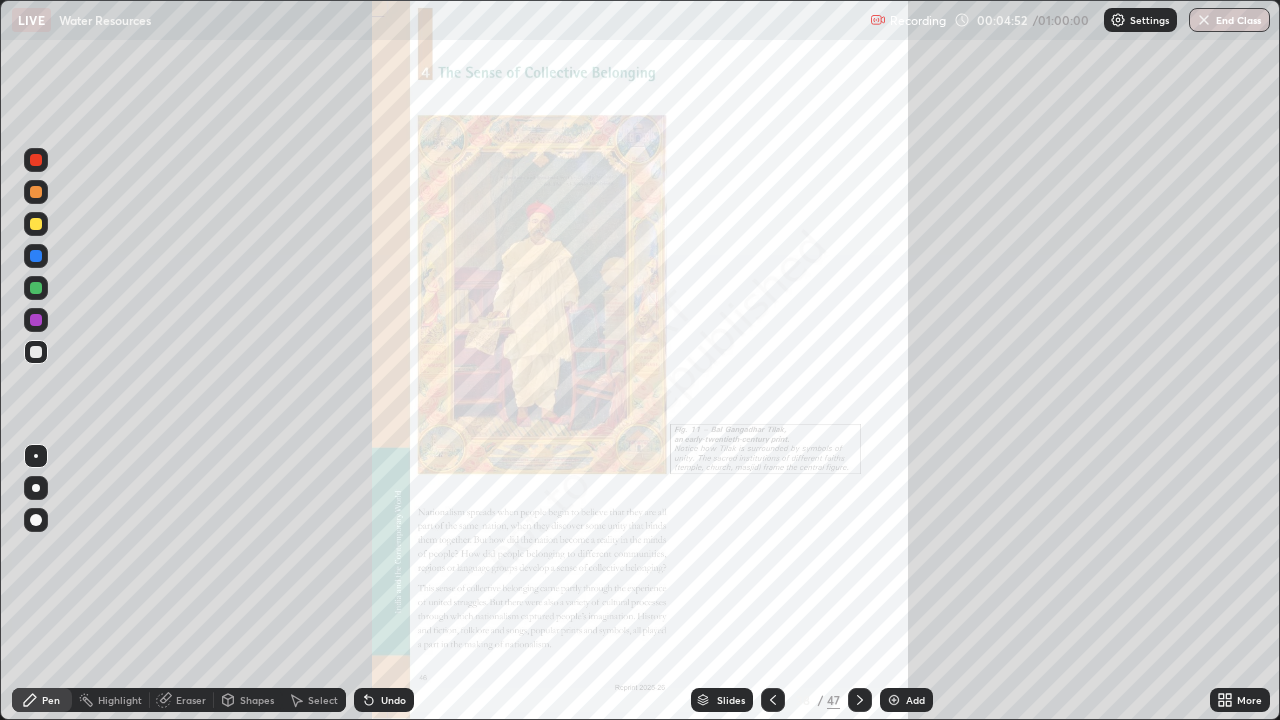 click 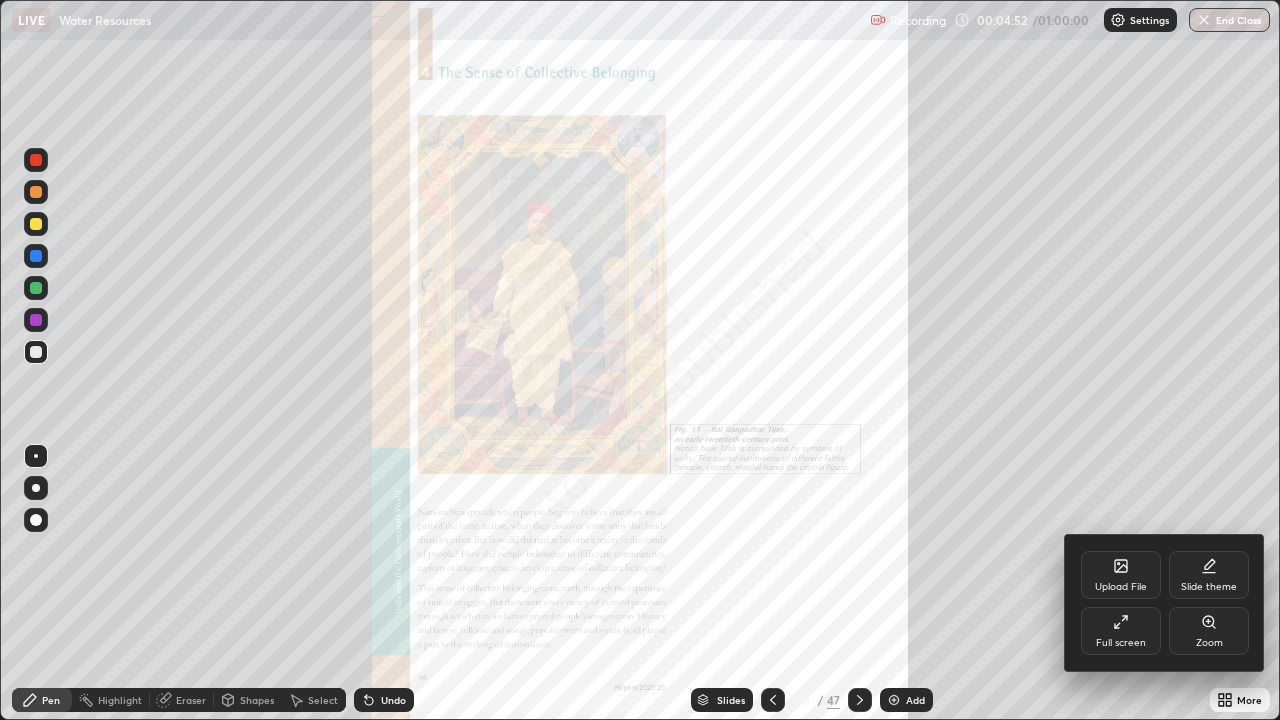 click 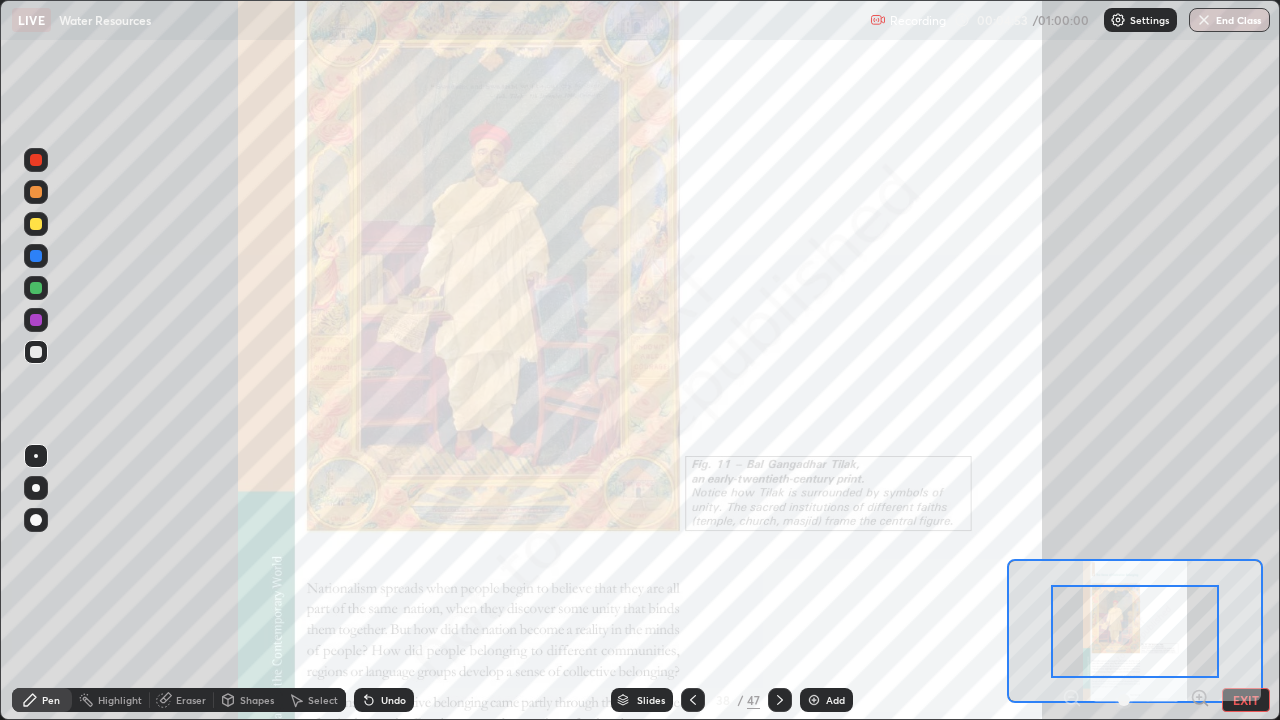 click 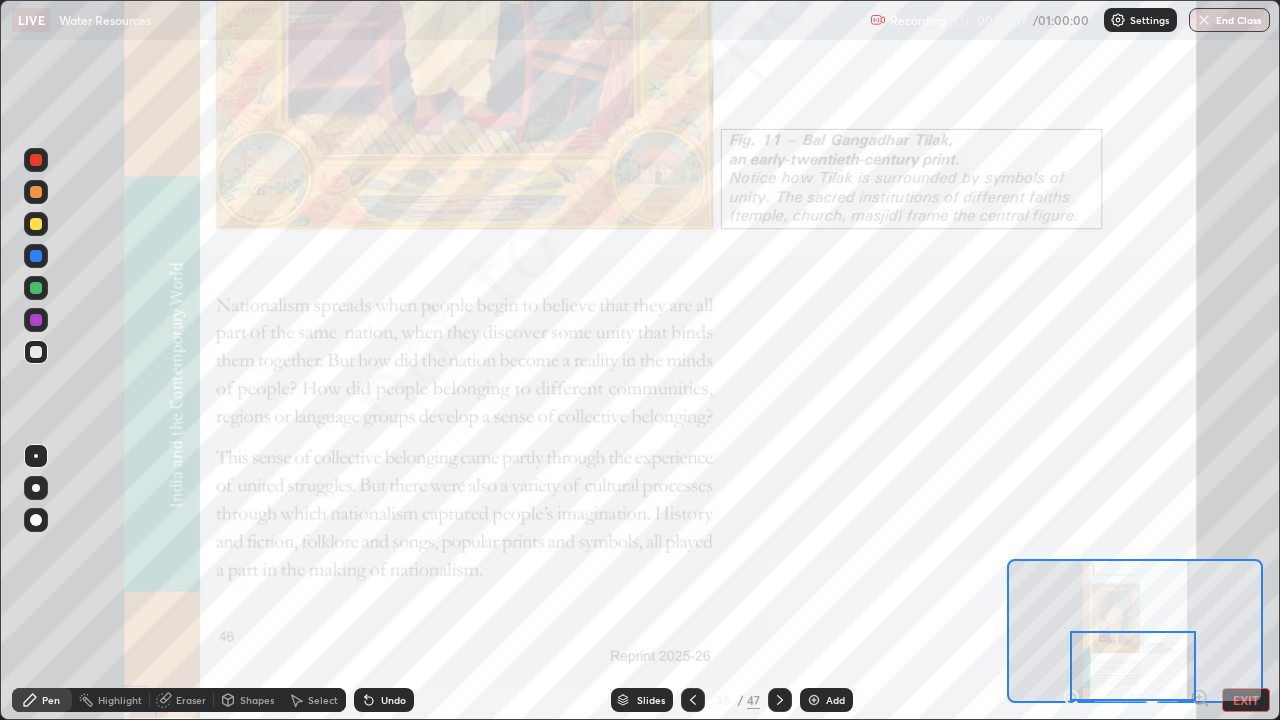 click 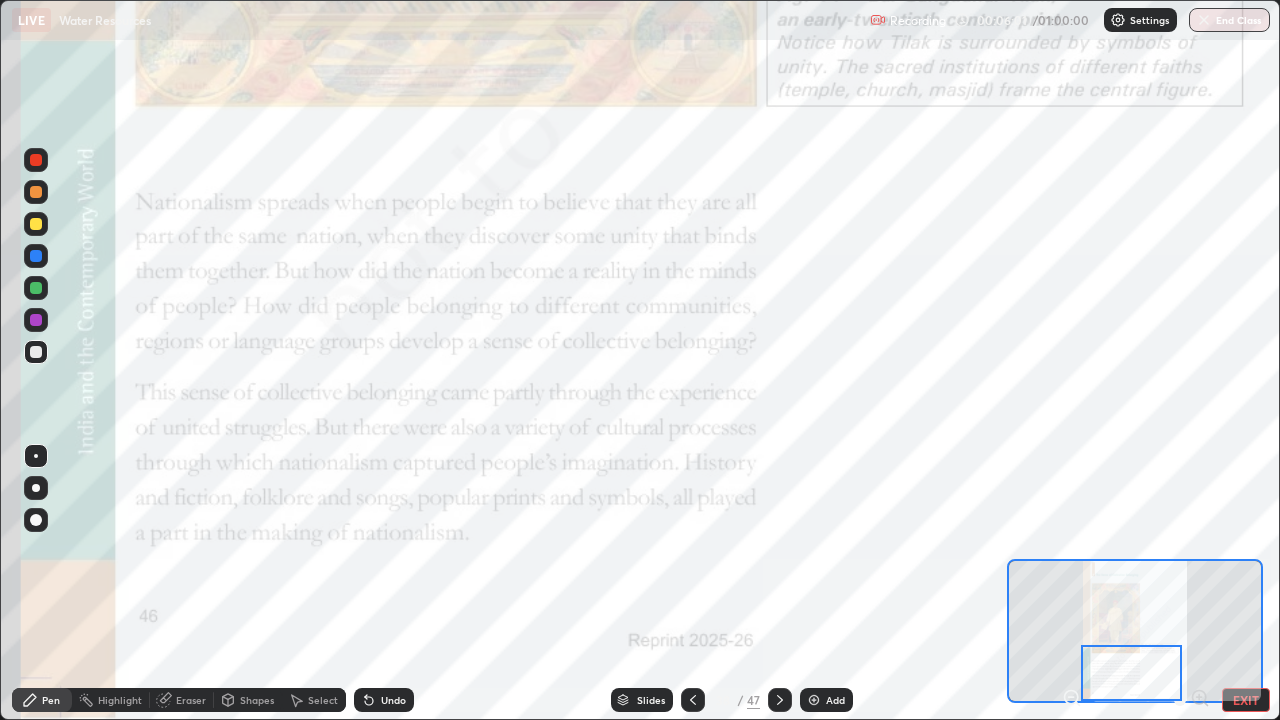 click at bounding box center (36, 224) 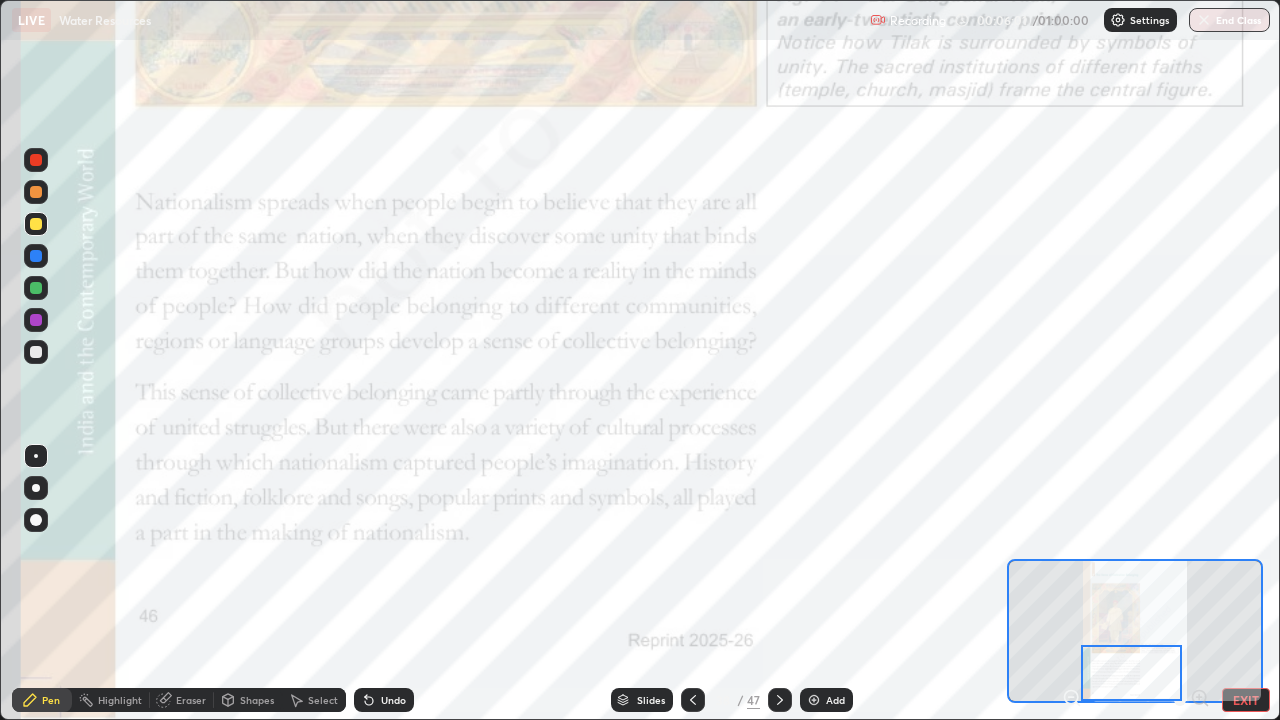 click at bounding box center [36, 256] 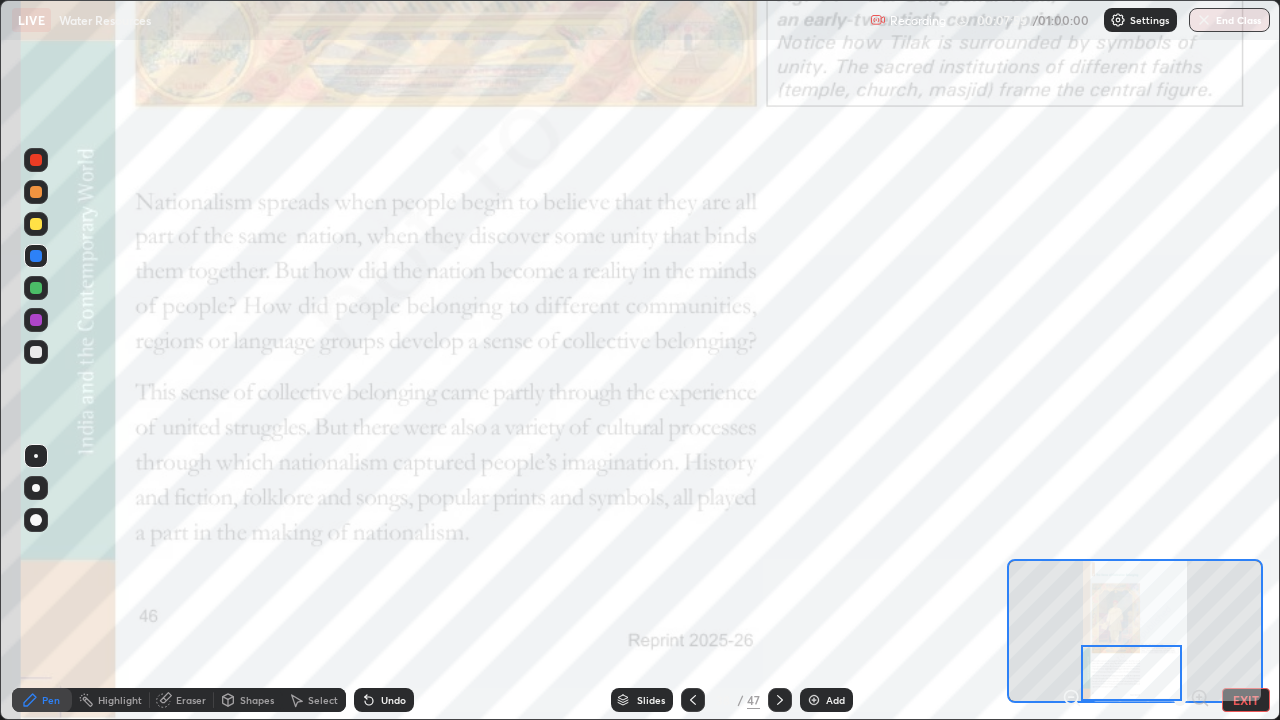 click at bounding box center [780, 700] 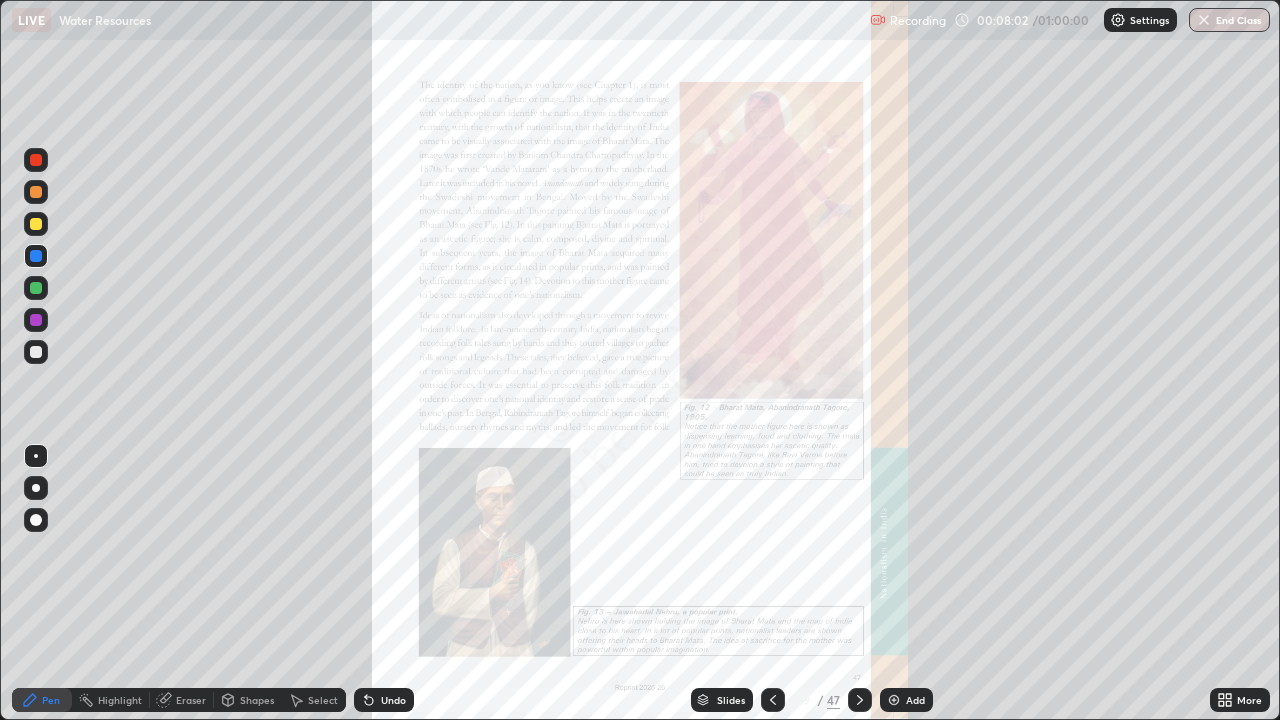 click 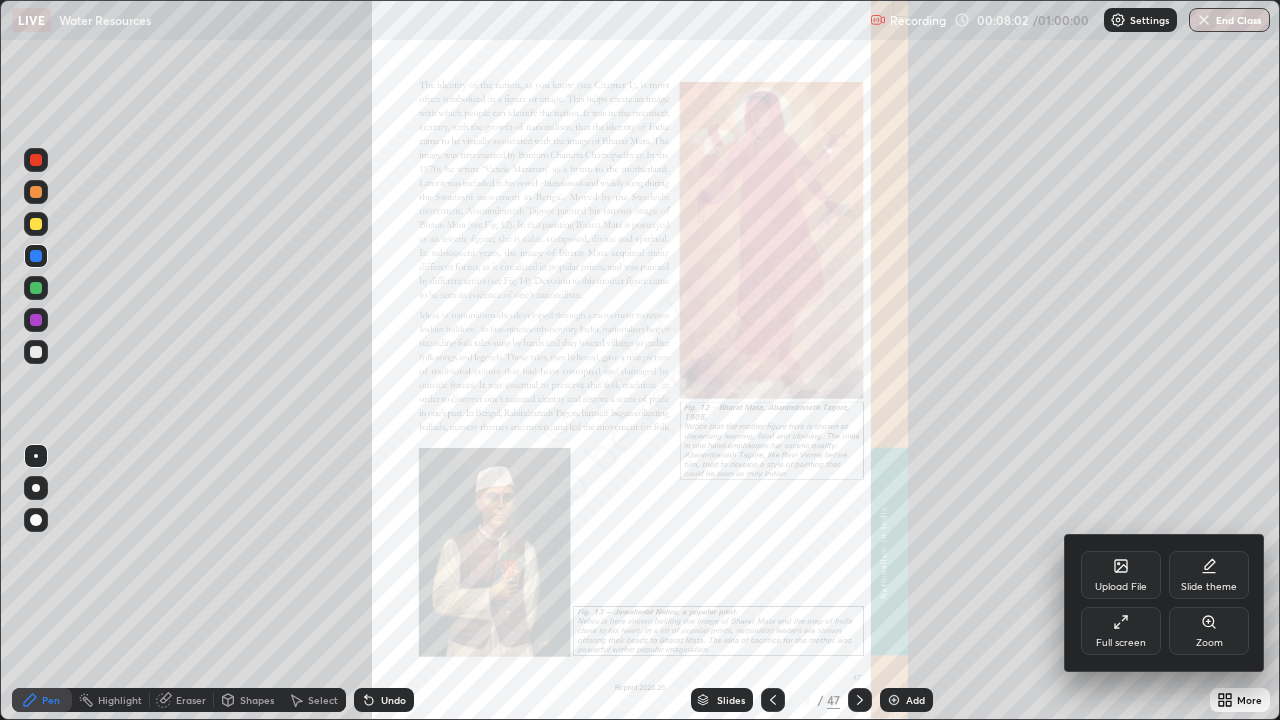 click on "Zoom" at bounding box center [1209, 643] 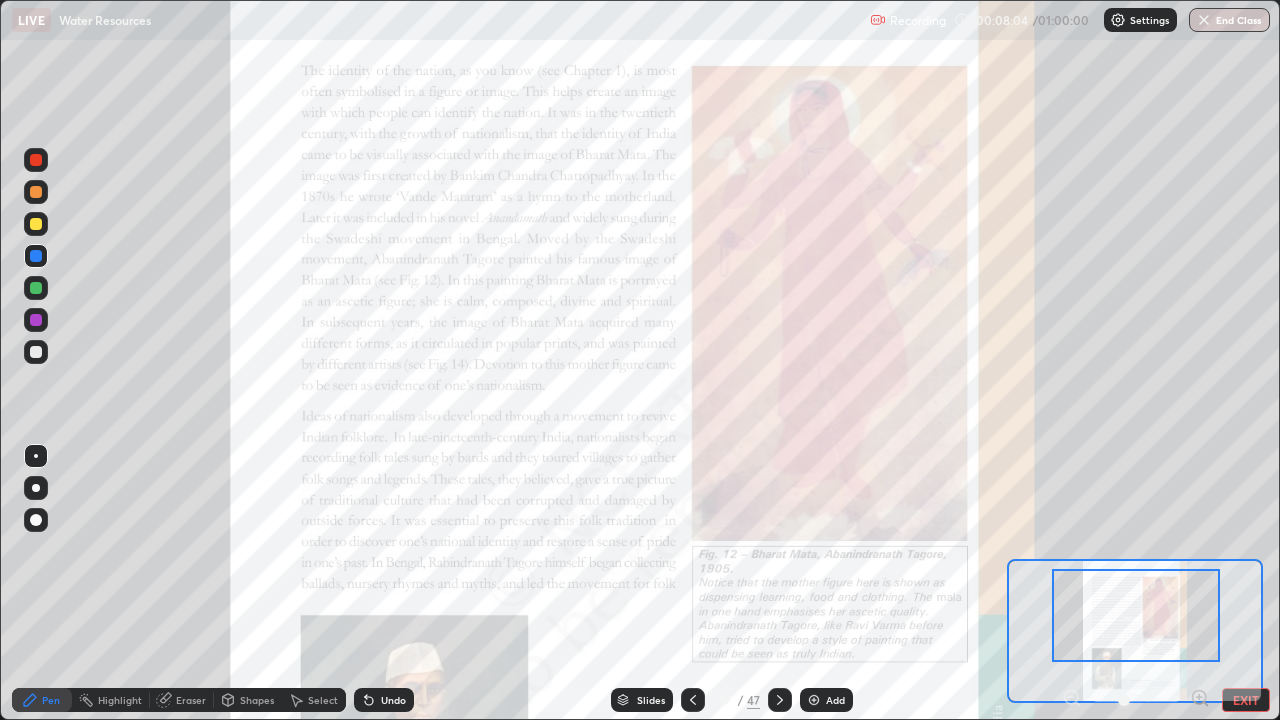 click 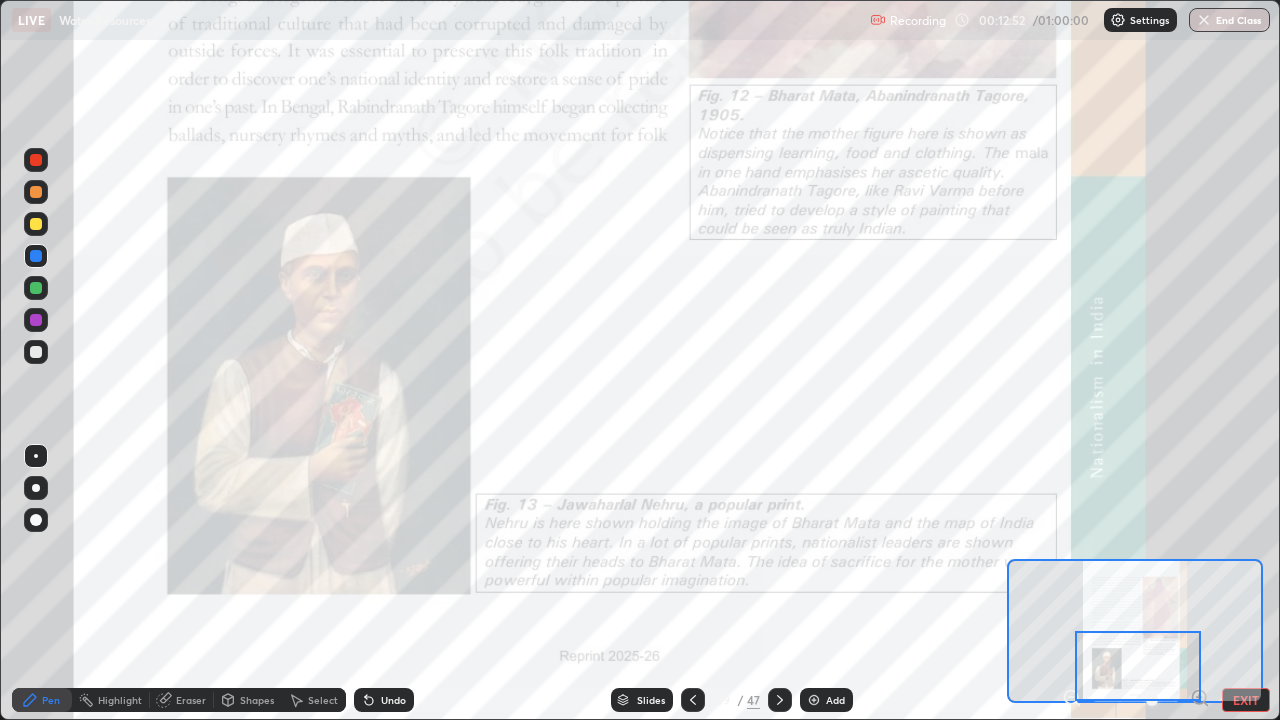 click 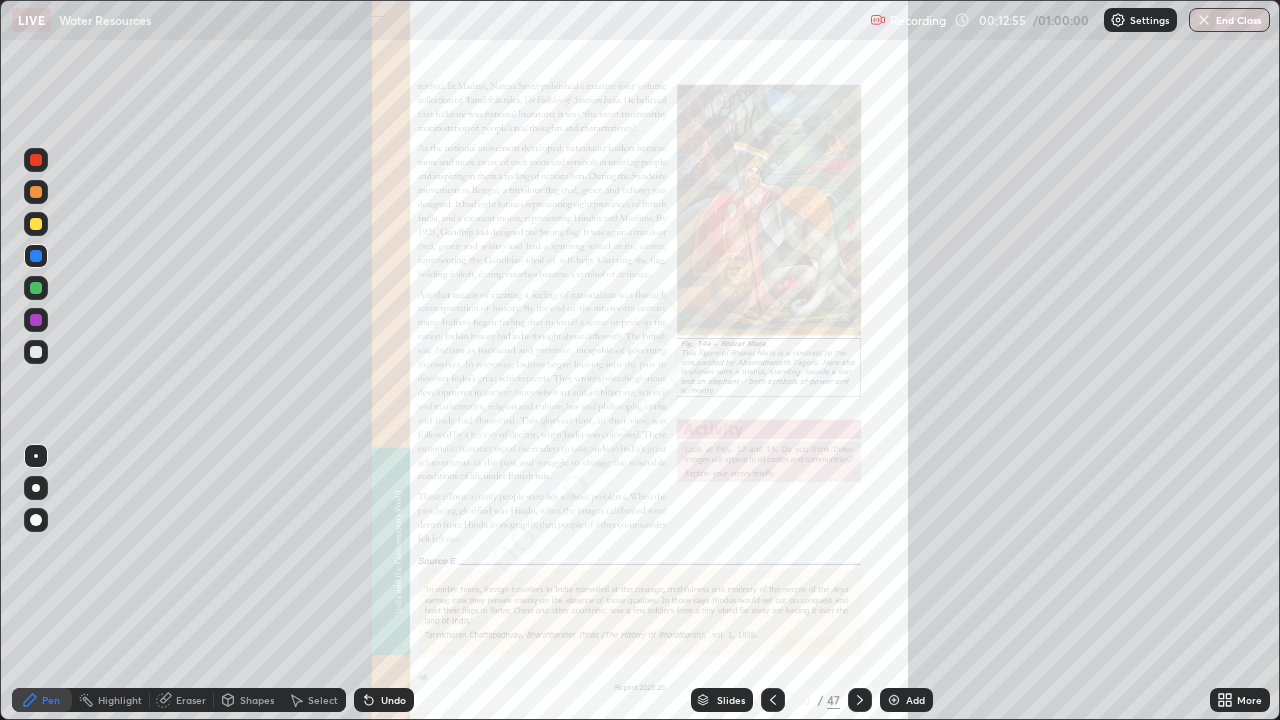 click 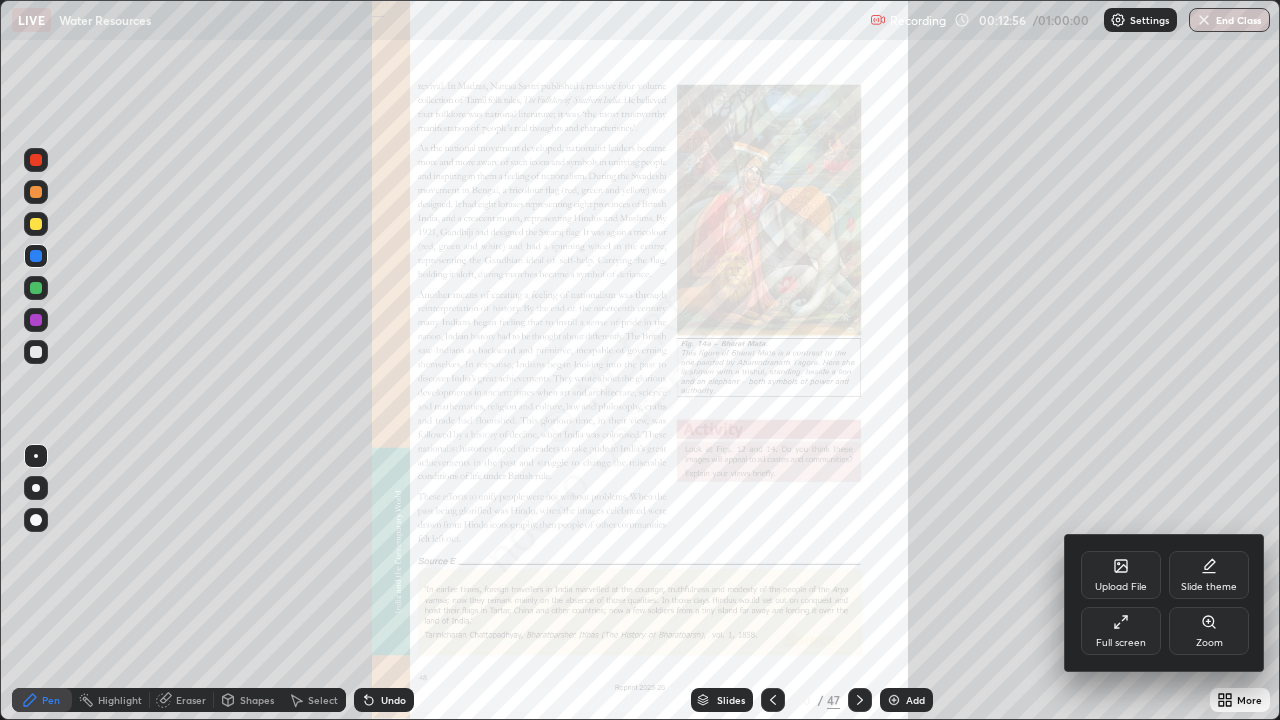 click on "Zoom" at bounding box center [1209, 631] 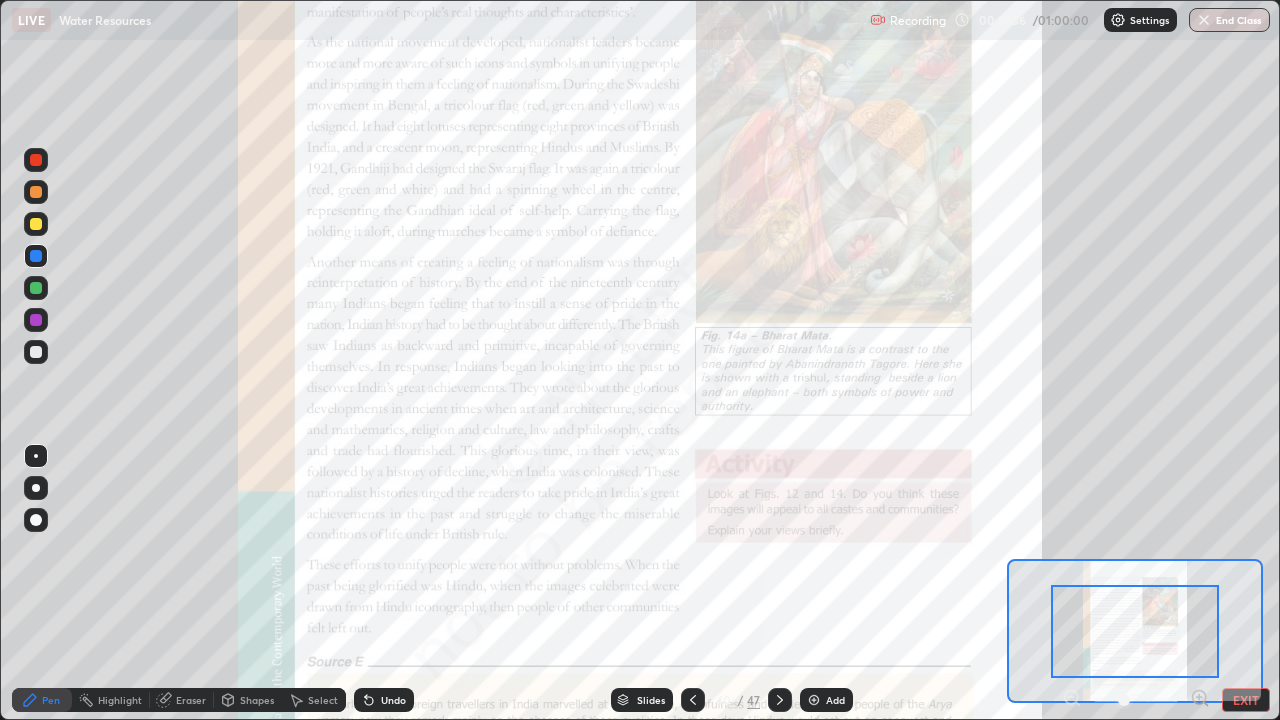 click 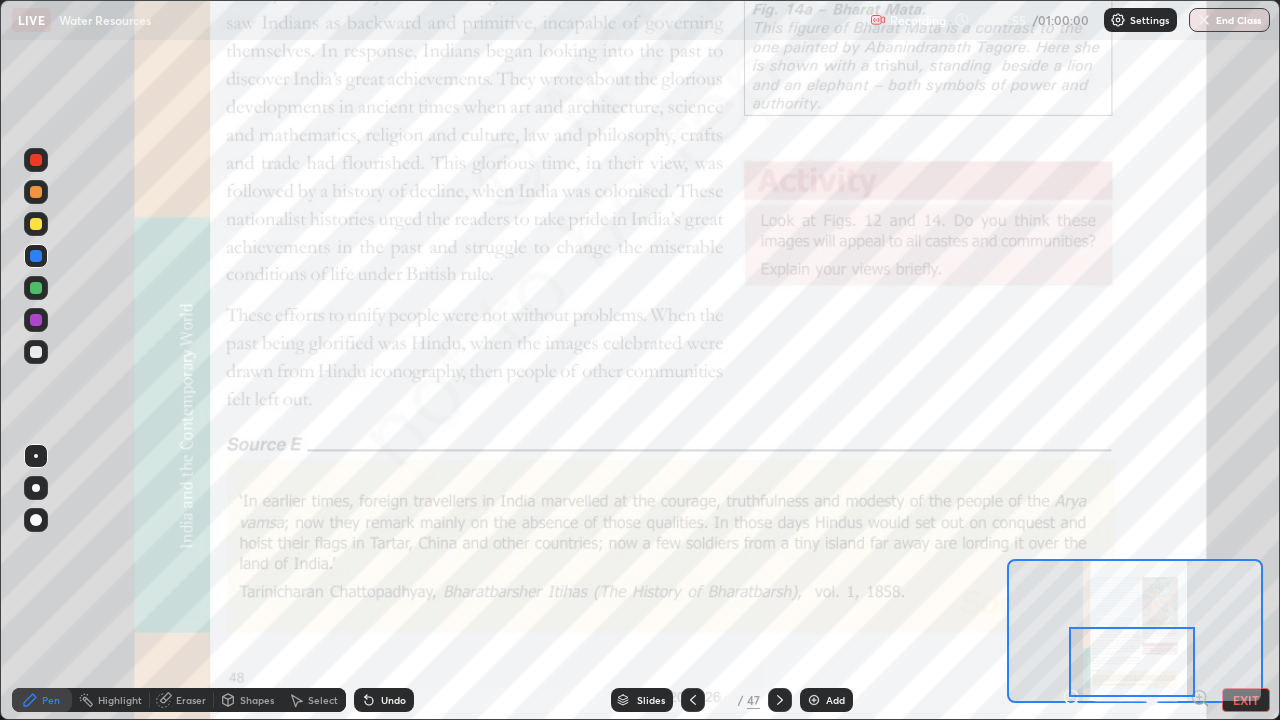 click 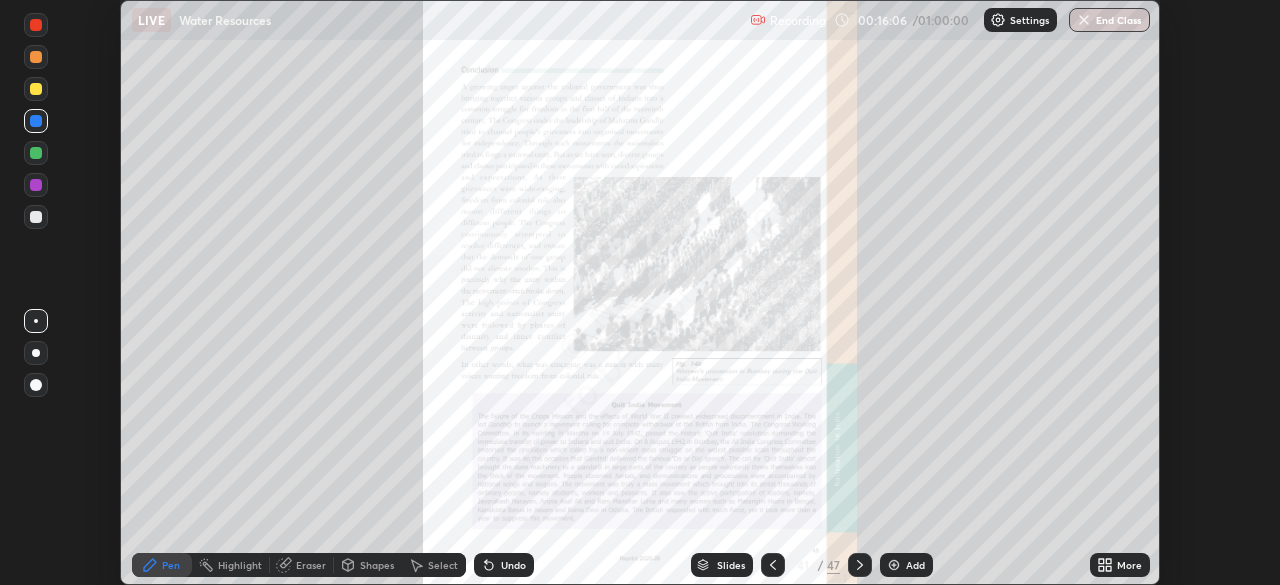 scroll, scrollTop: 585, scrollLeft: 1280, axis: both 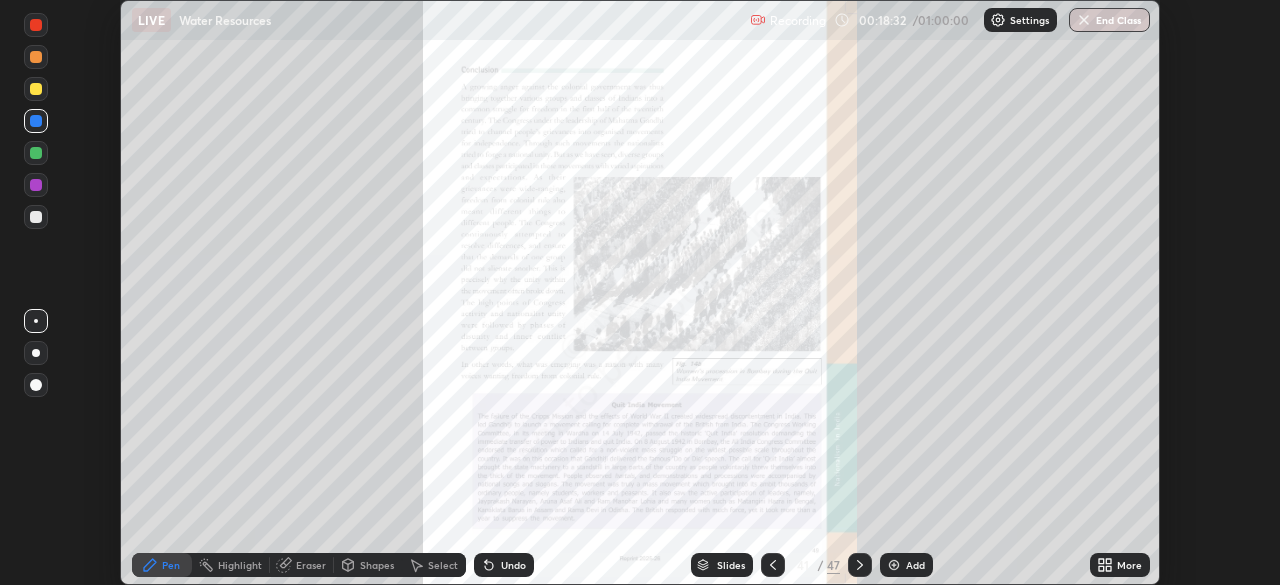 click on "More" at bounding box center (1120, 565) 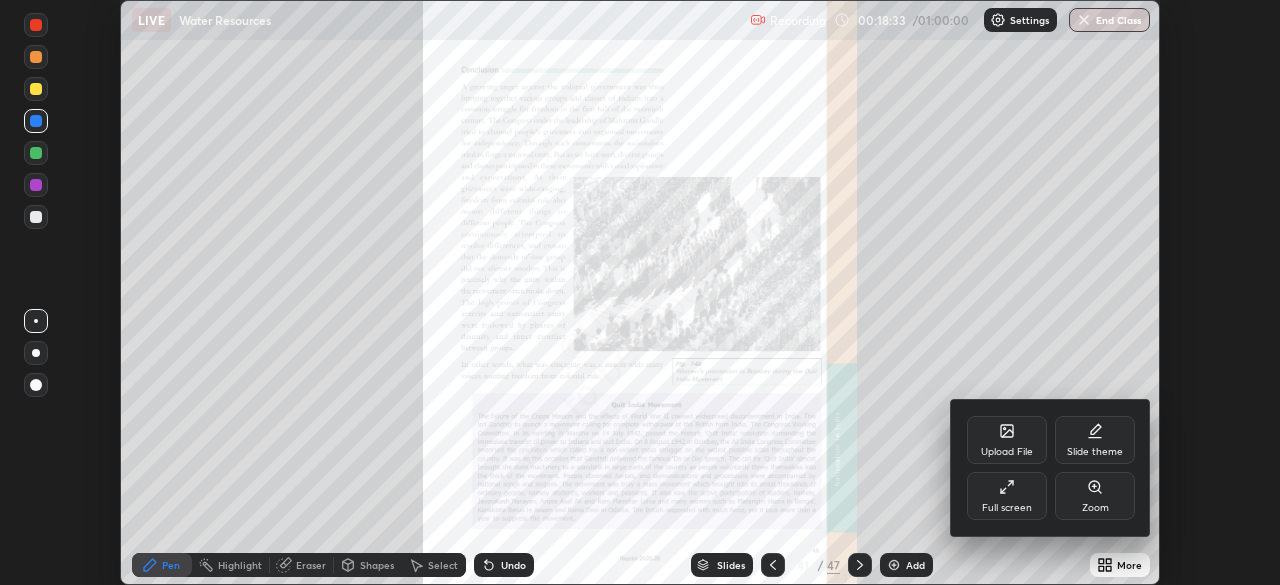 click on "Upload File" at bounding box center (1007, 440) 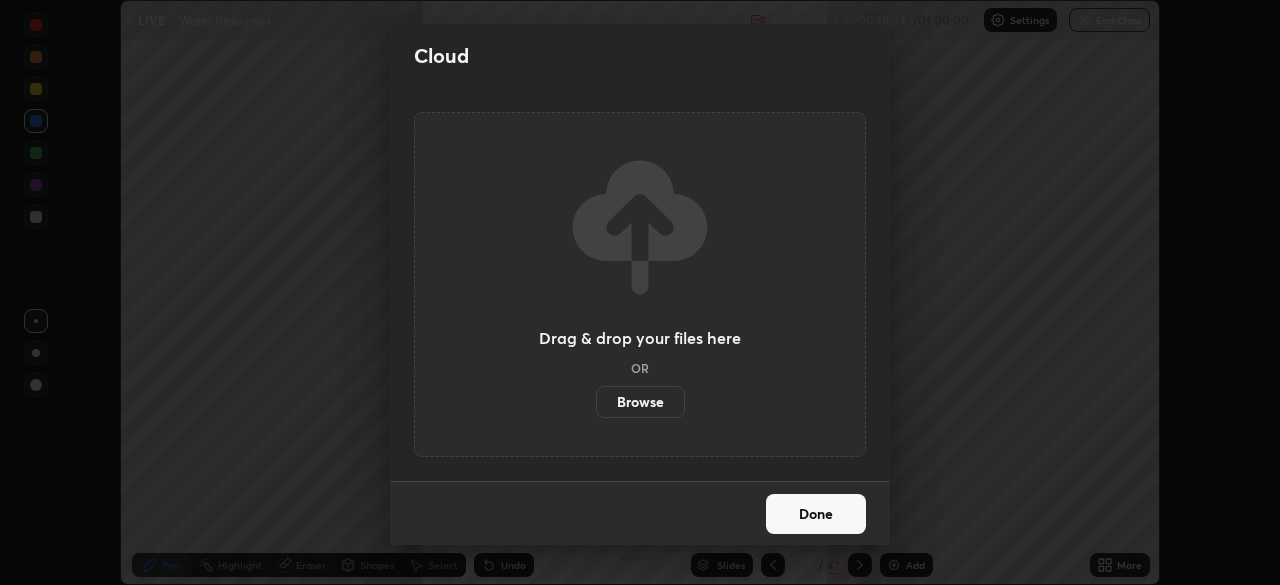 click on "Browse" at bounding box center [640, 402] 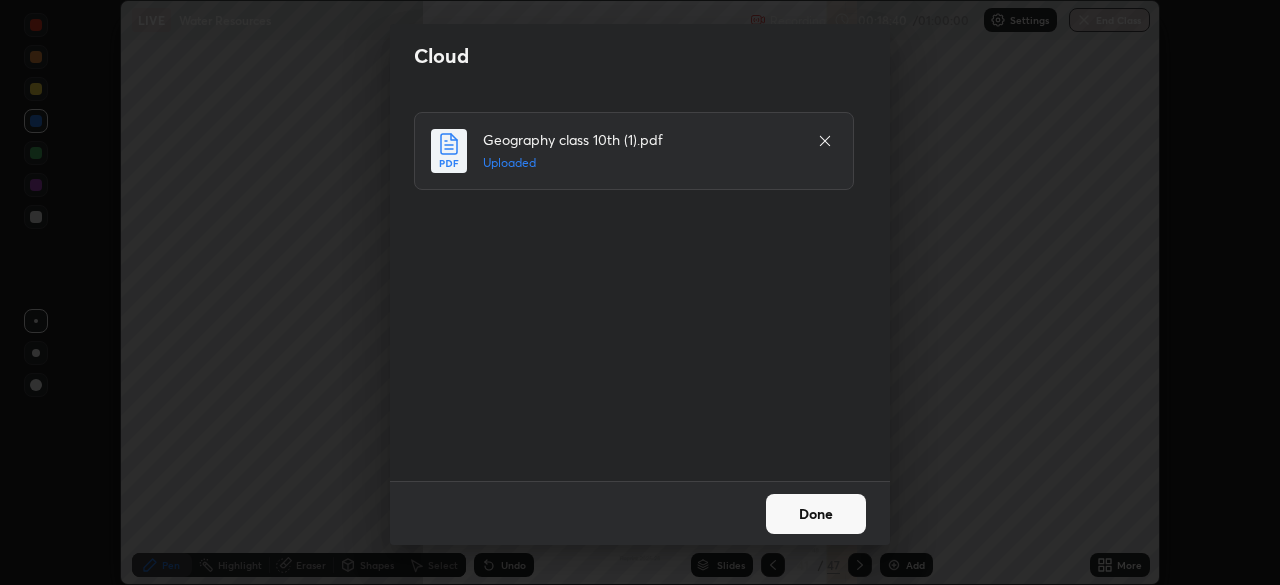 click on "Done" at bounding box center [816, 514] 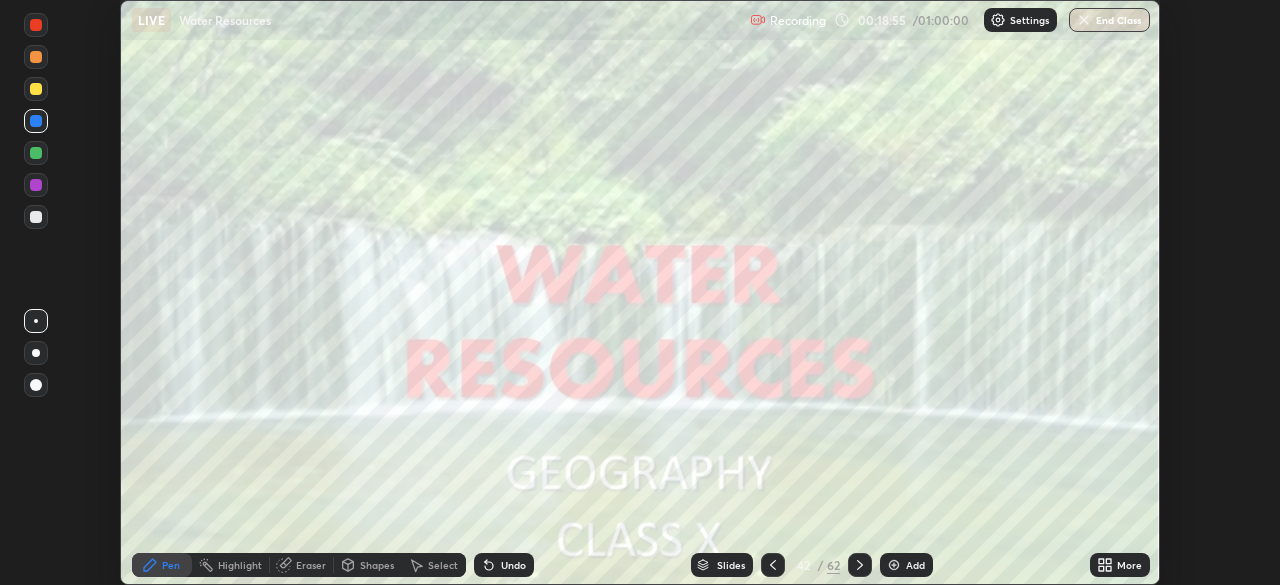 click 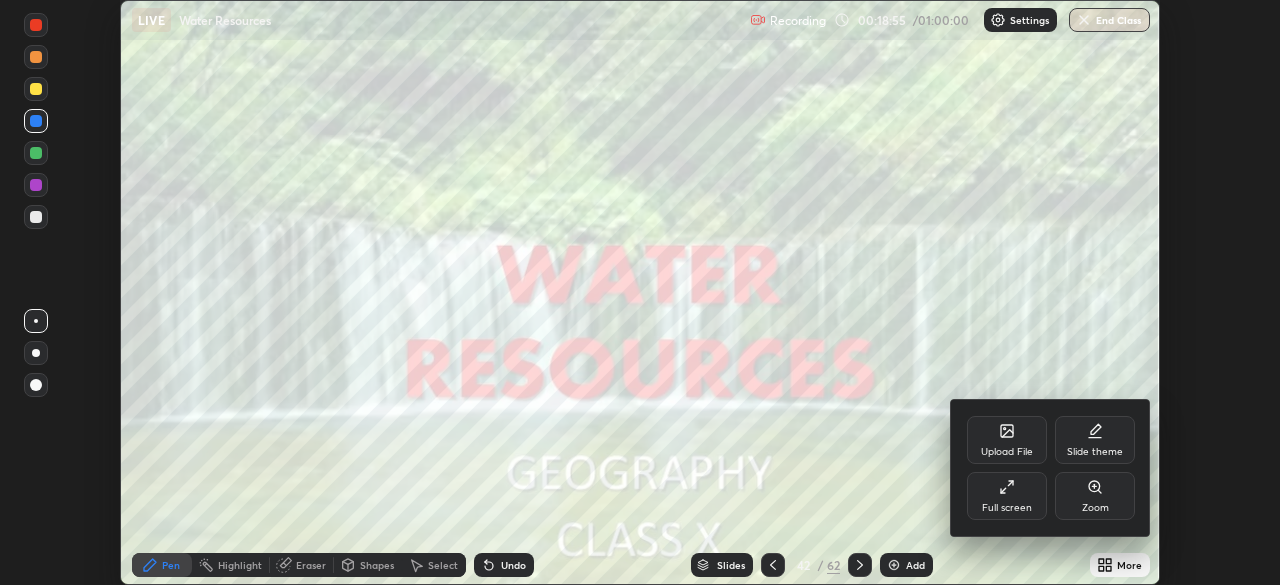 click on "Zoom" at bounding box center (1095, 496) 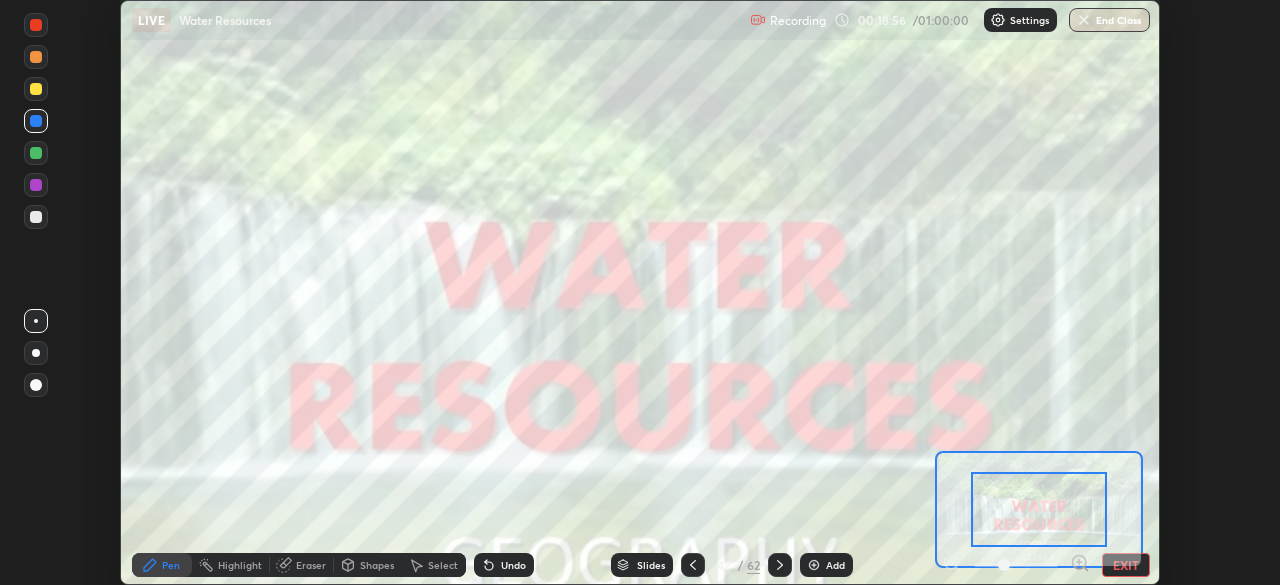 click on "EXIT" at bounding box center (1126, 565) 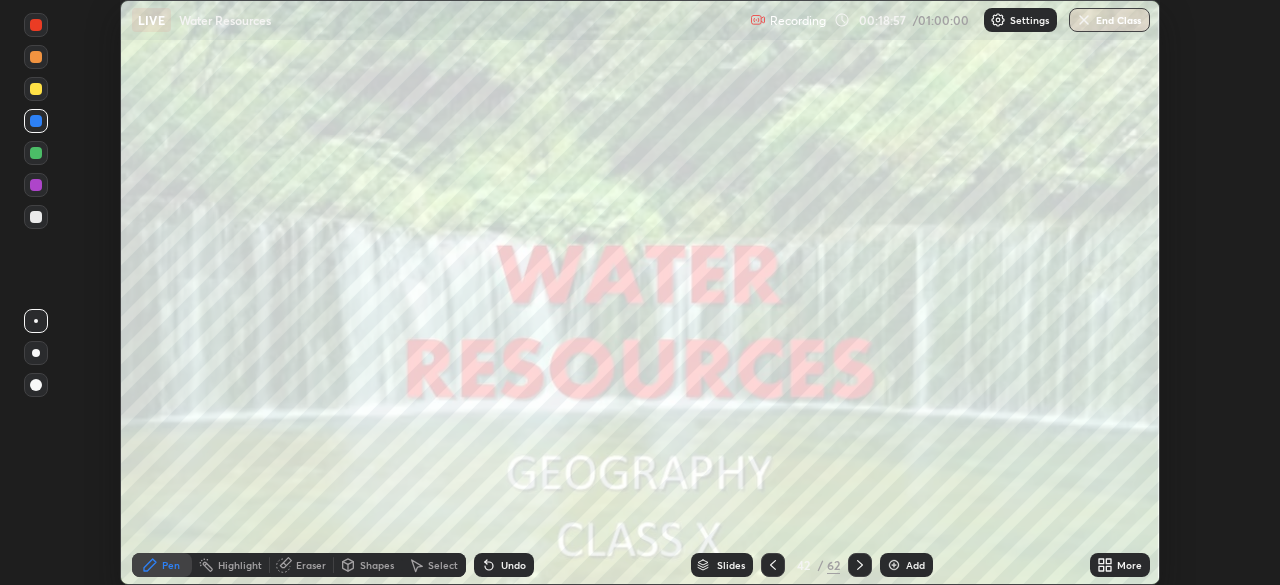 click on "More" at bounding box center (1129, 565) 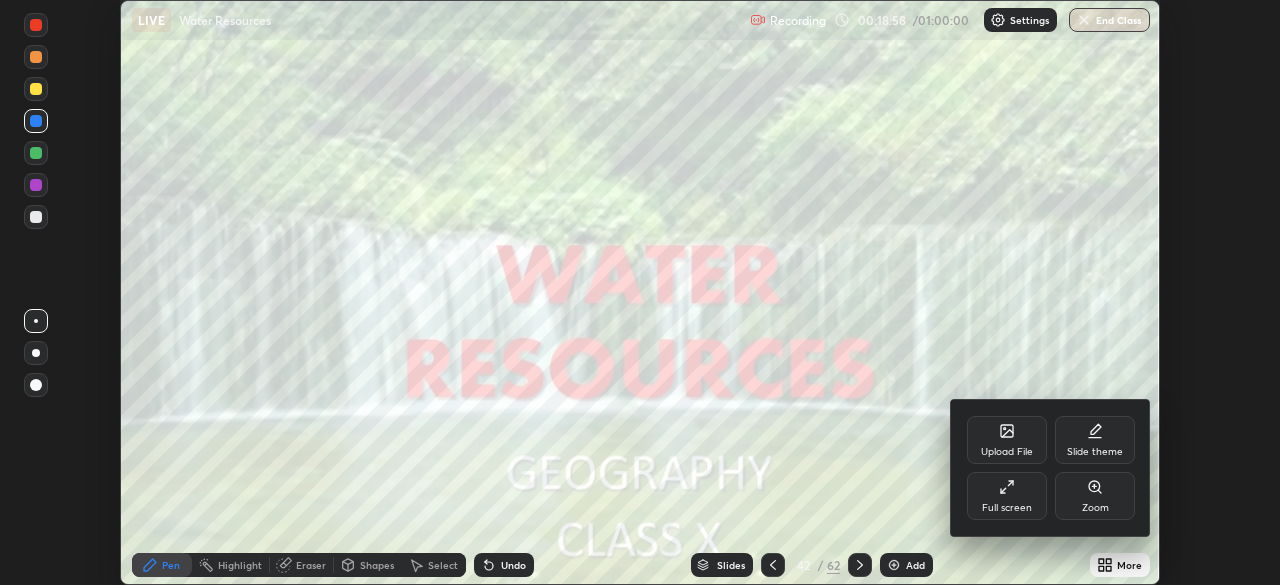 click 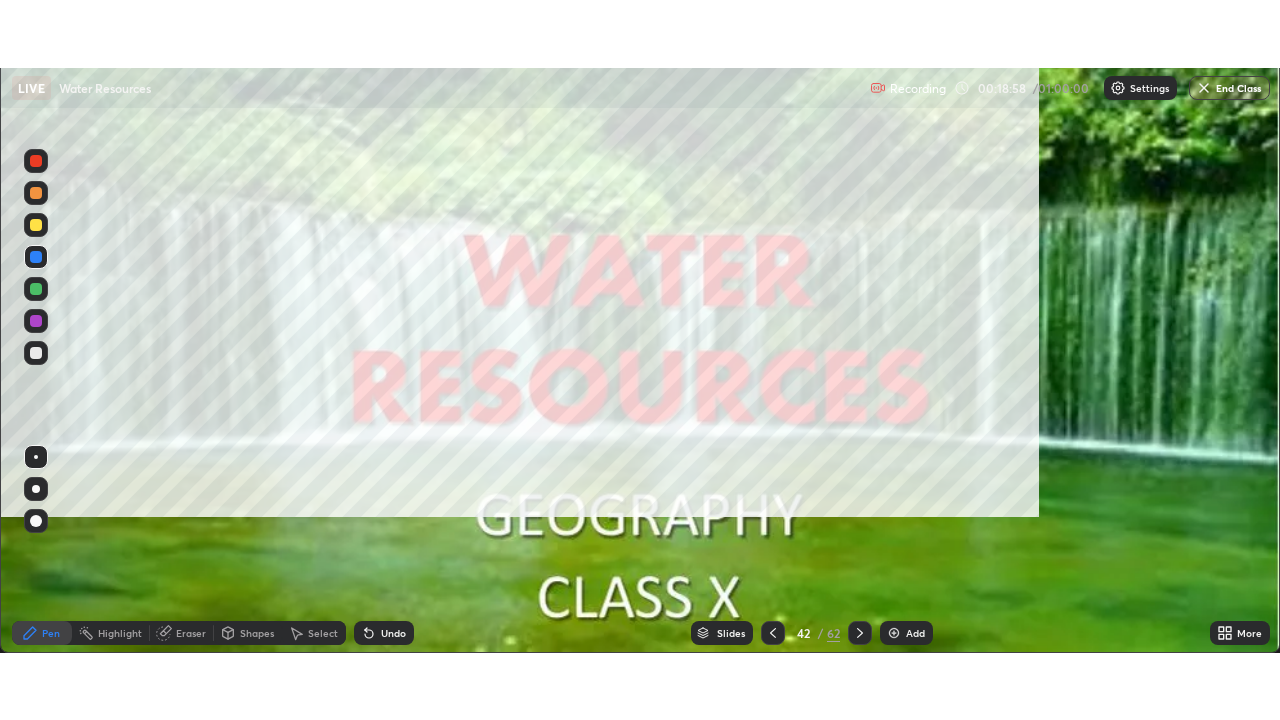 scroll, scrollTop: 99280, scrollLeft: 98720, axis: both 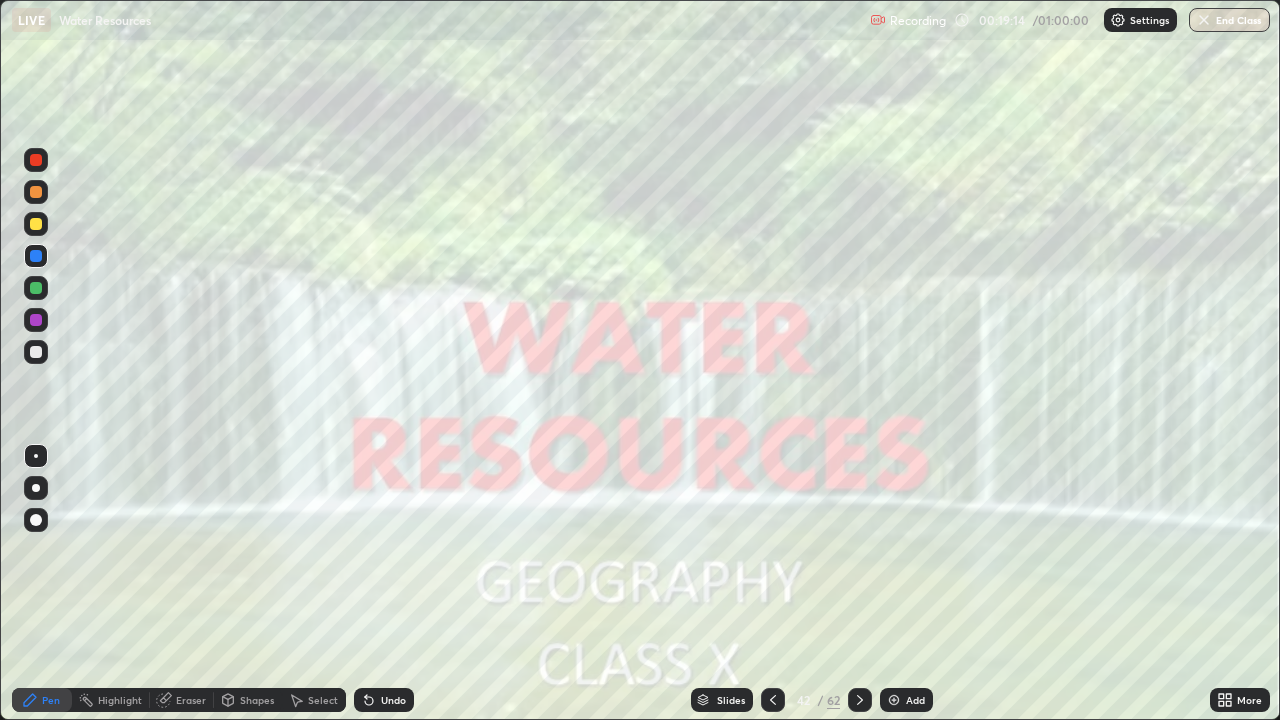 click 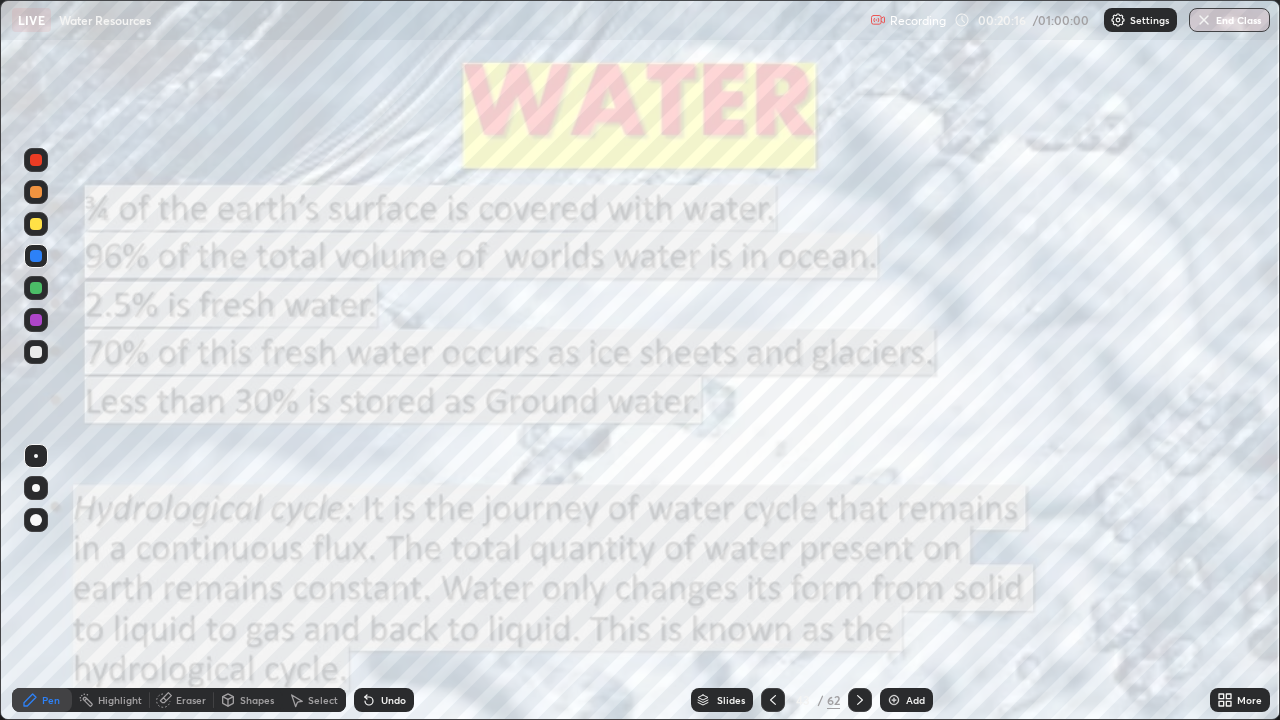click at bounding box center [36, 288] 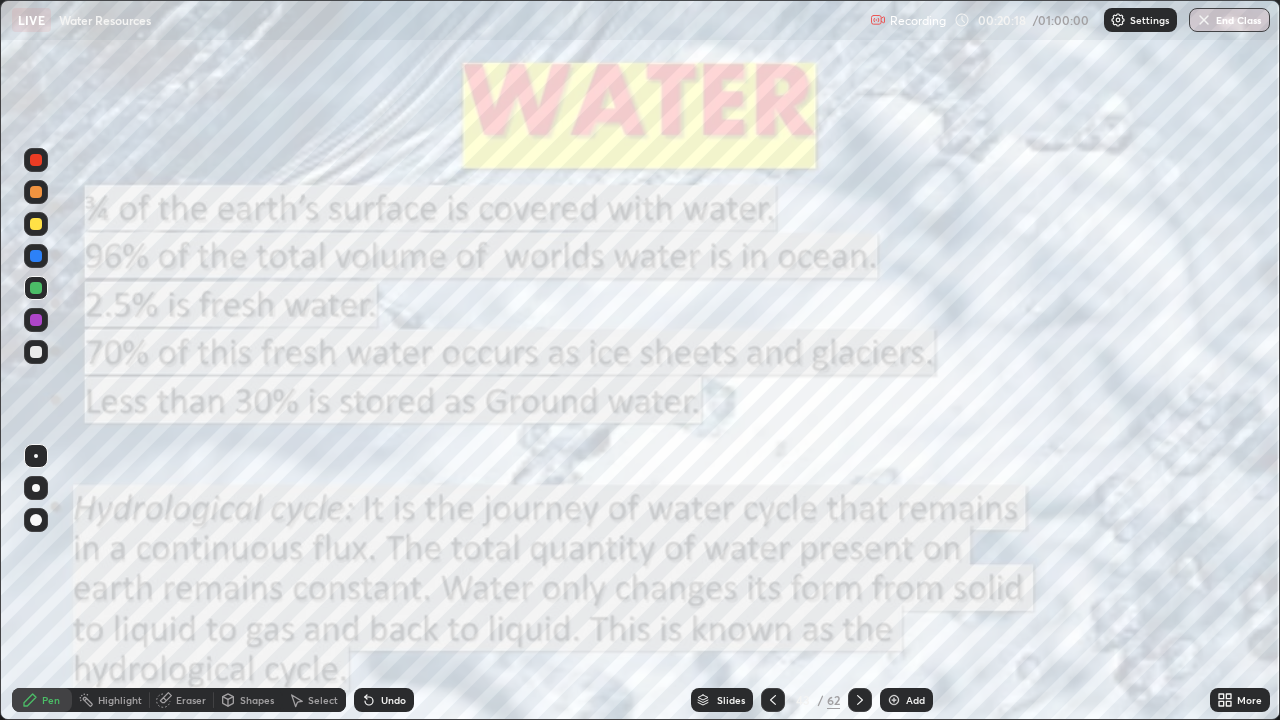 click at bounding box center [36, 488] 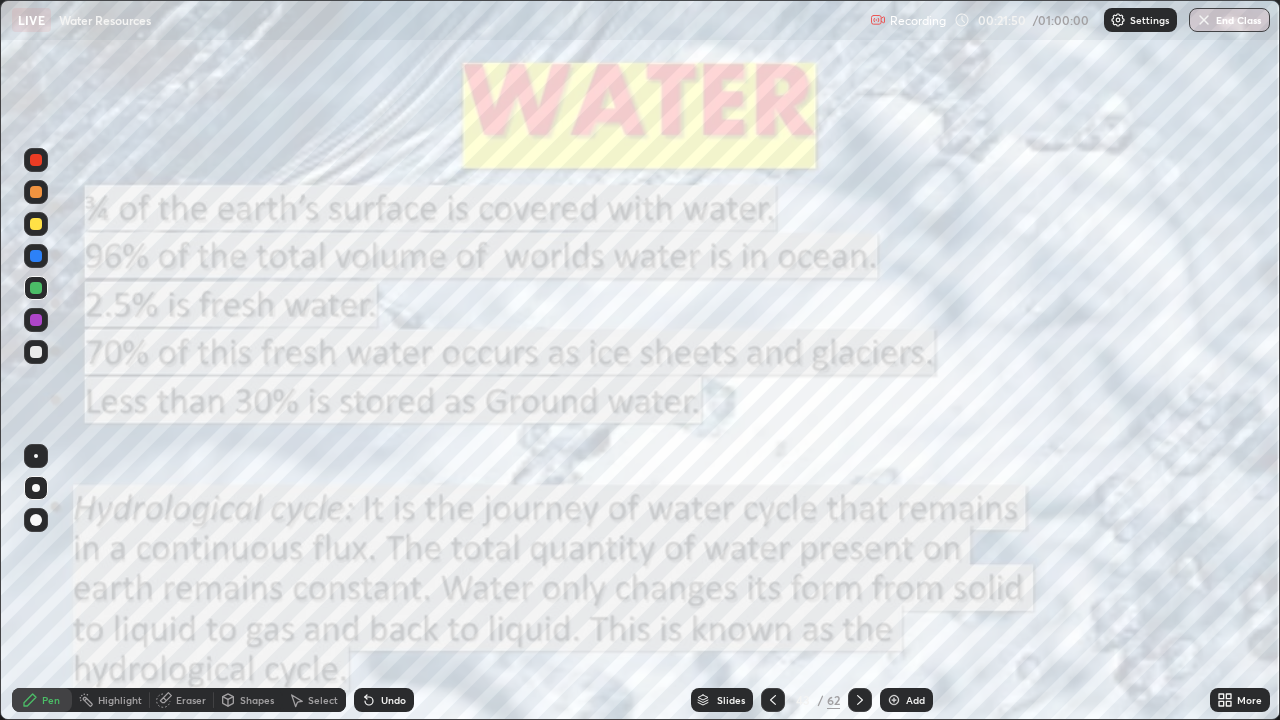 click 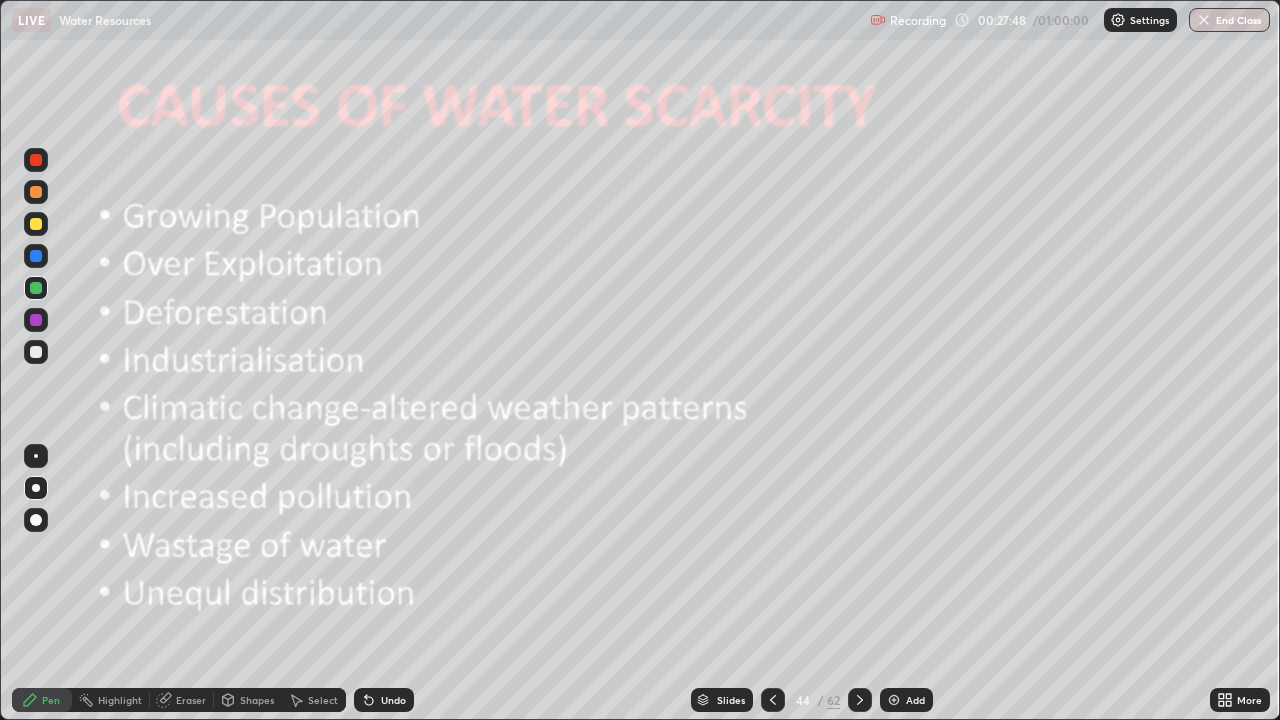 click 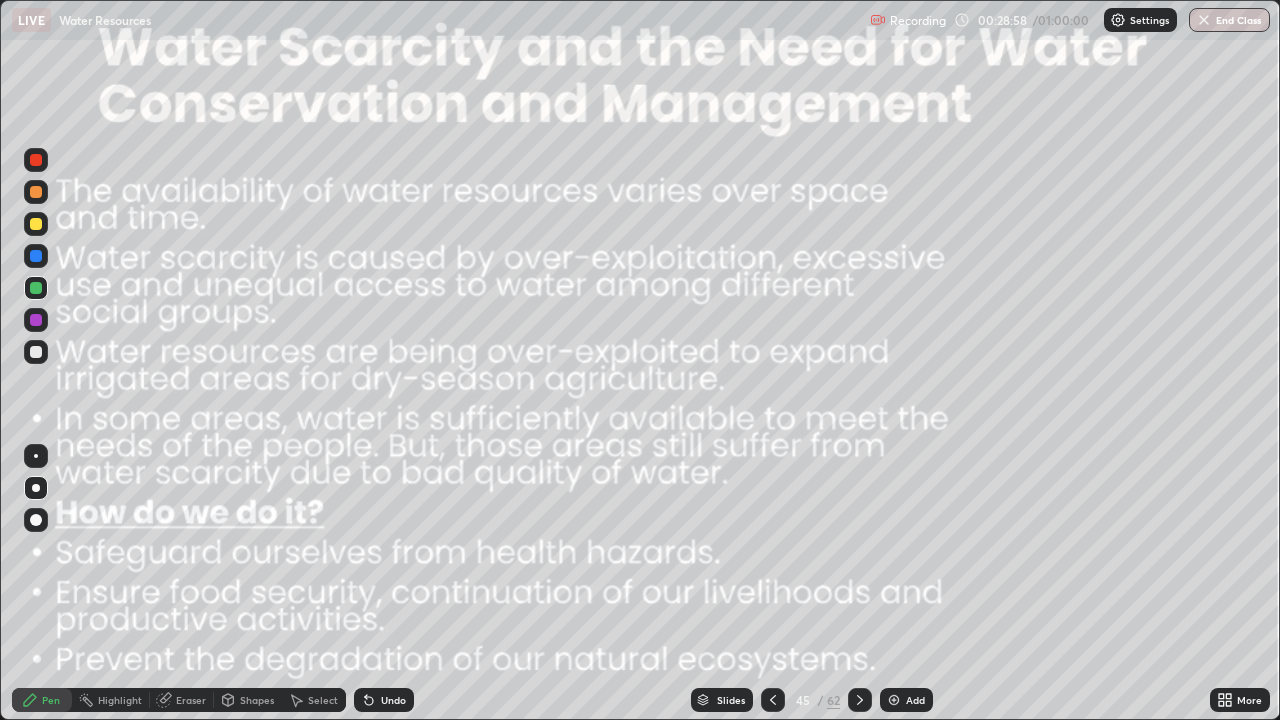 click at bounding box center [860, 700] 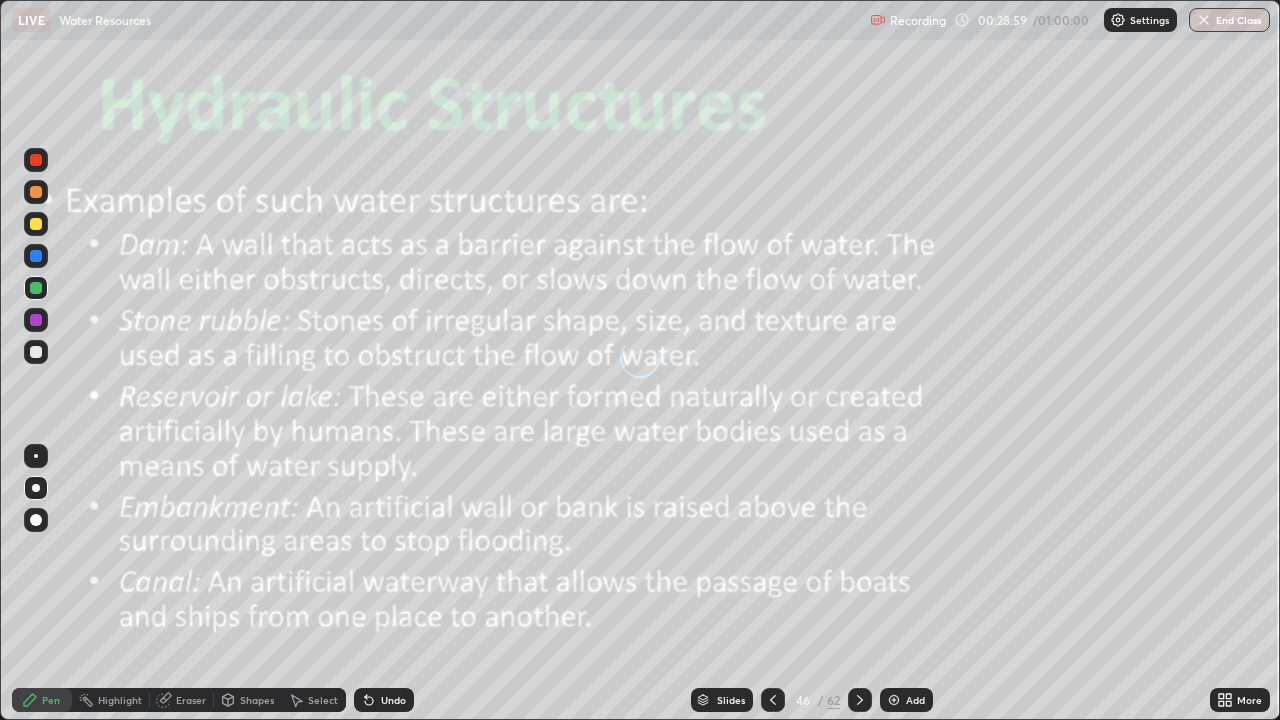 click on "More" at bounding box center [1249, 700] 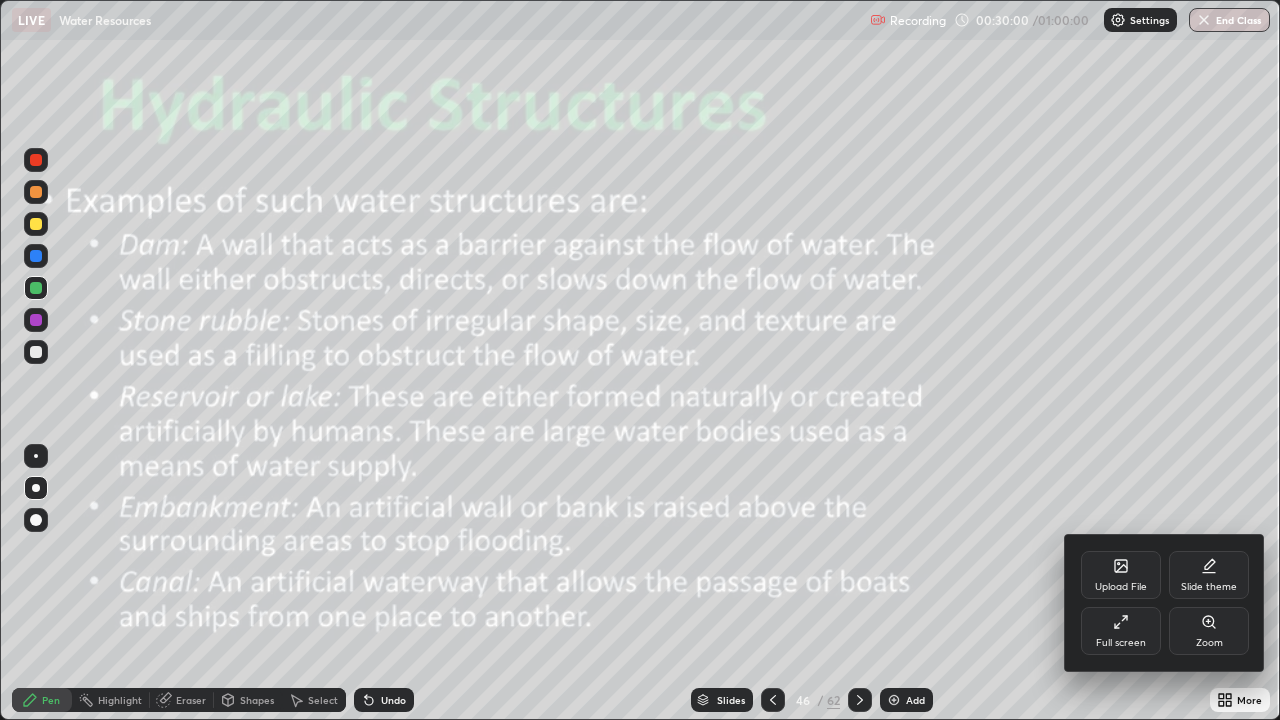 click at bounding box center [640, 360] 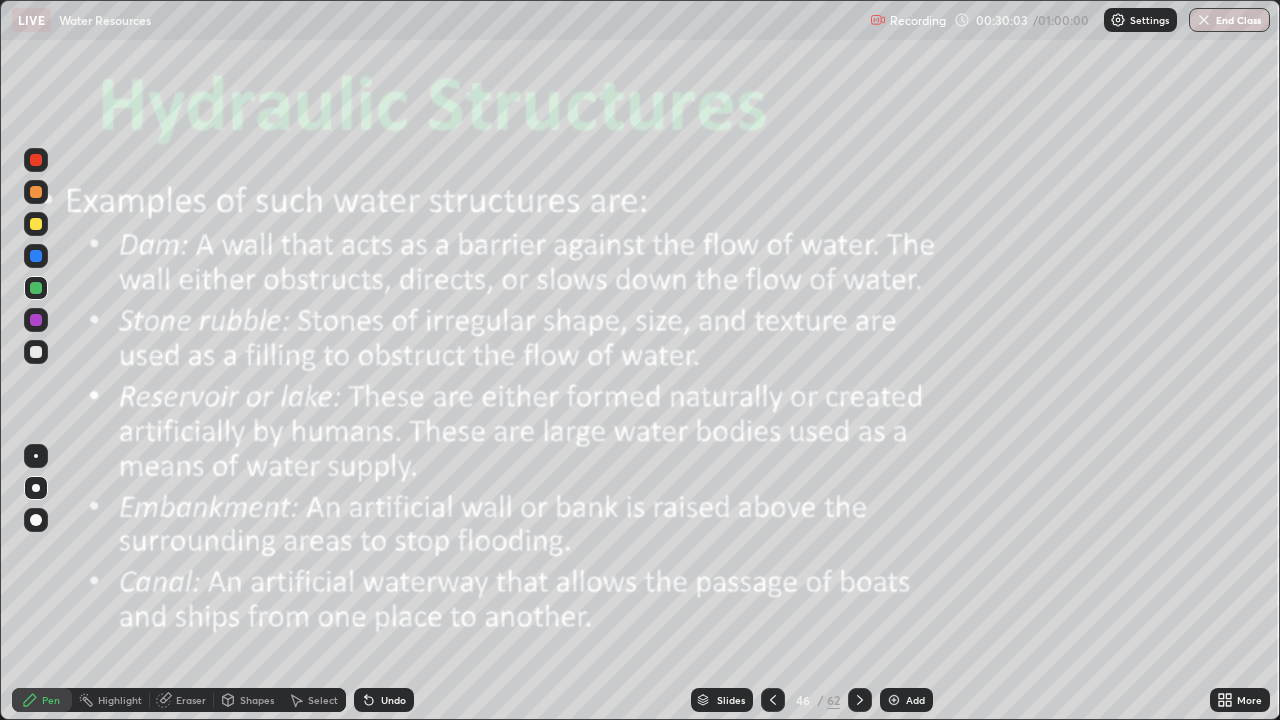 click at bounding box center (36, 256) 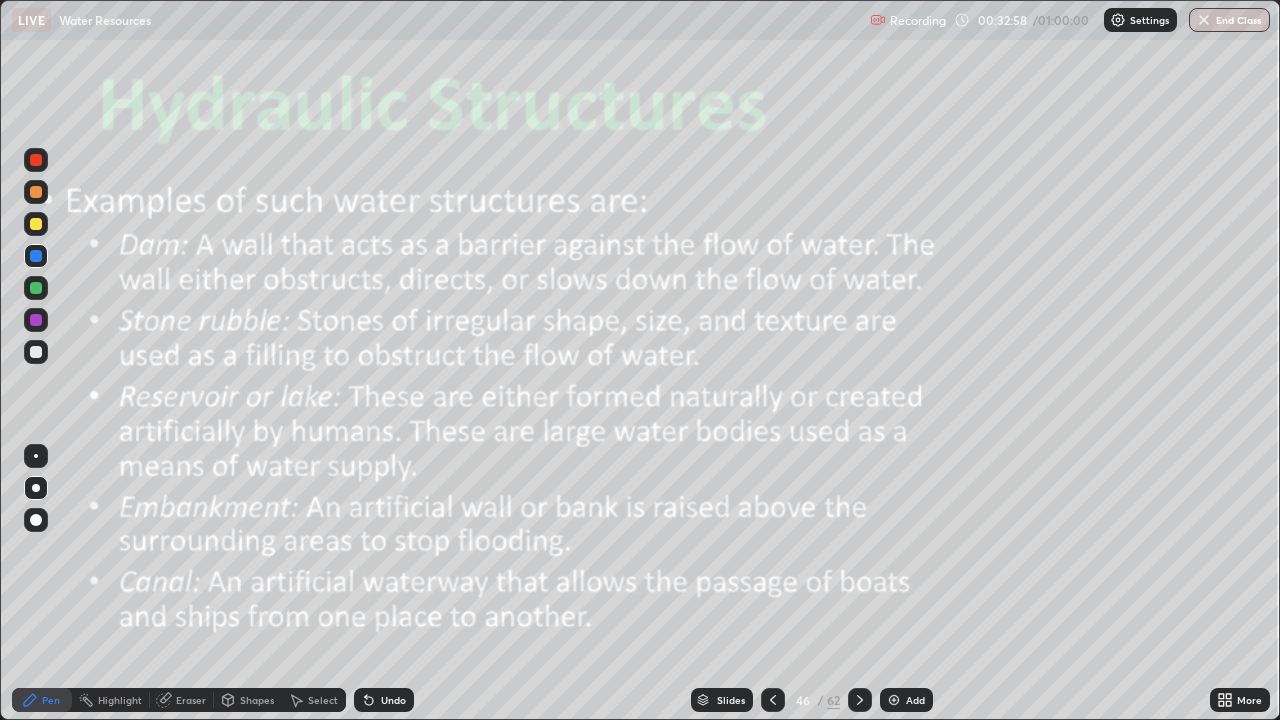 click at bounding box center [860, 700] 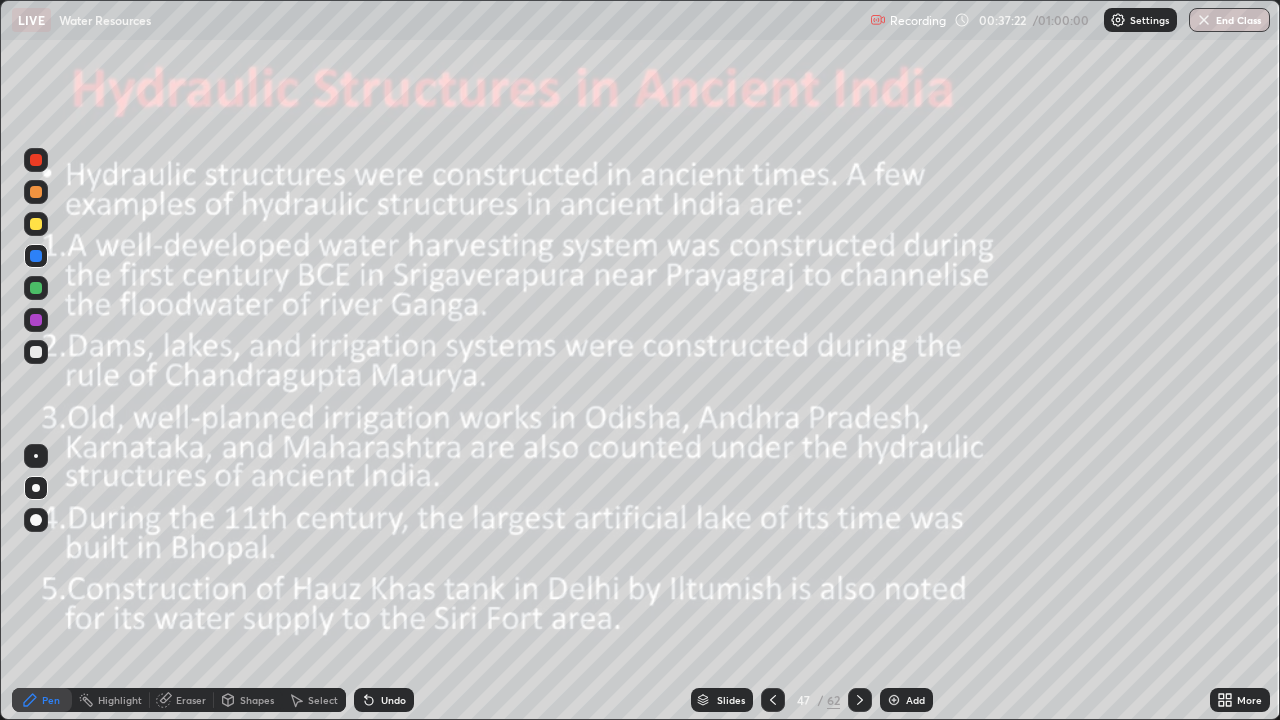 click at bounding box center (860, 700) 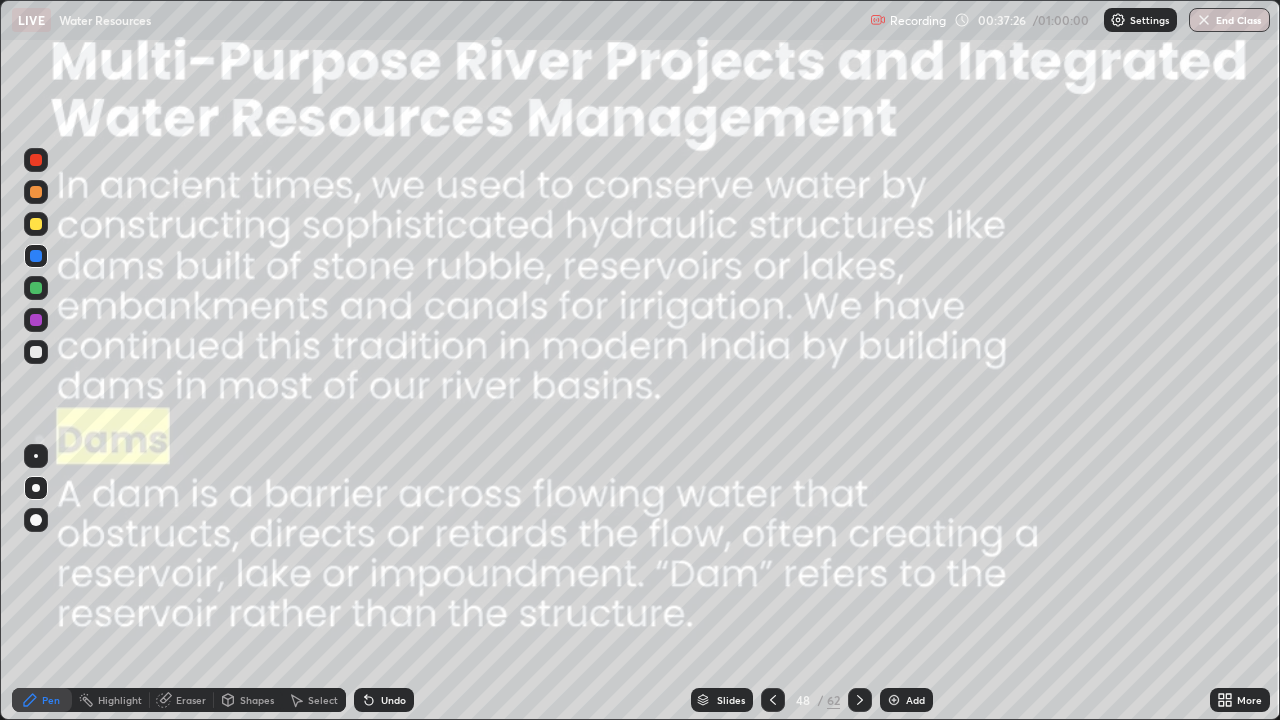 click 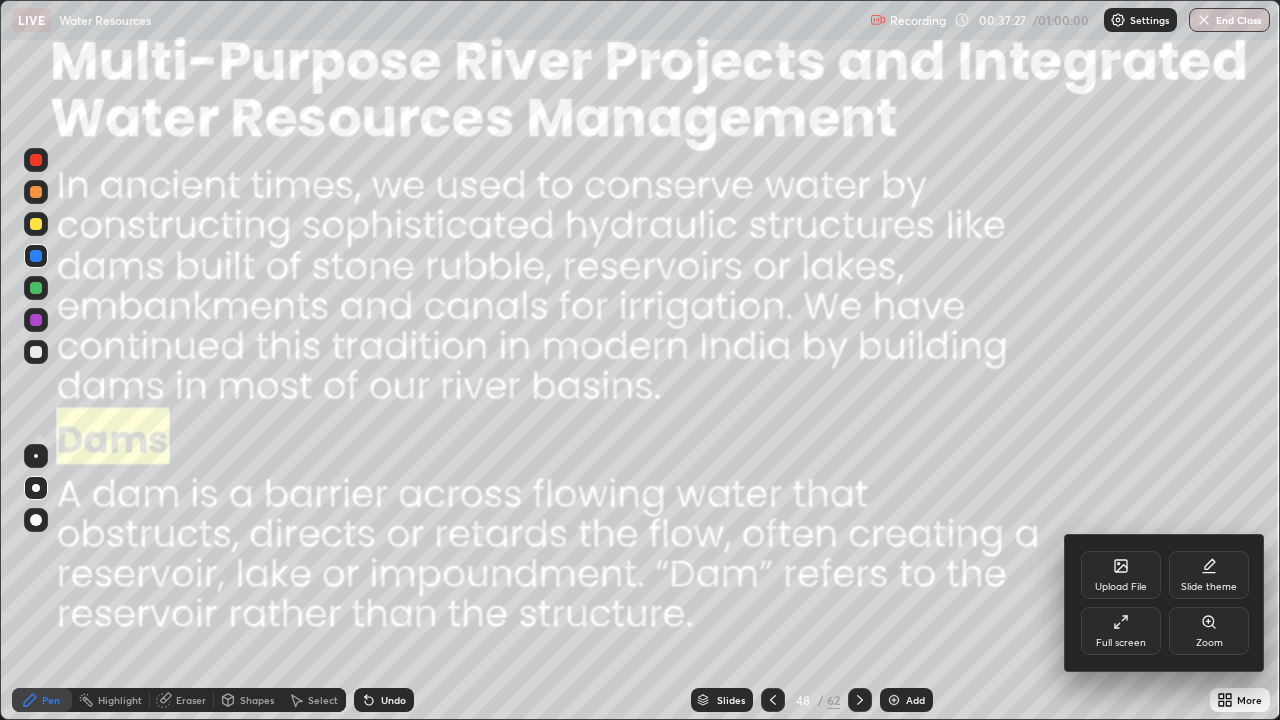 click on "Zoom" at bounding box center (1209, 631) 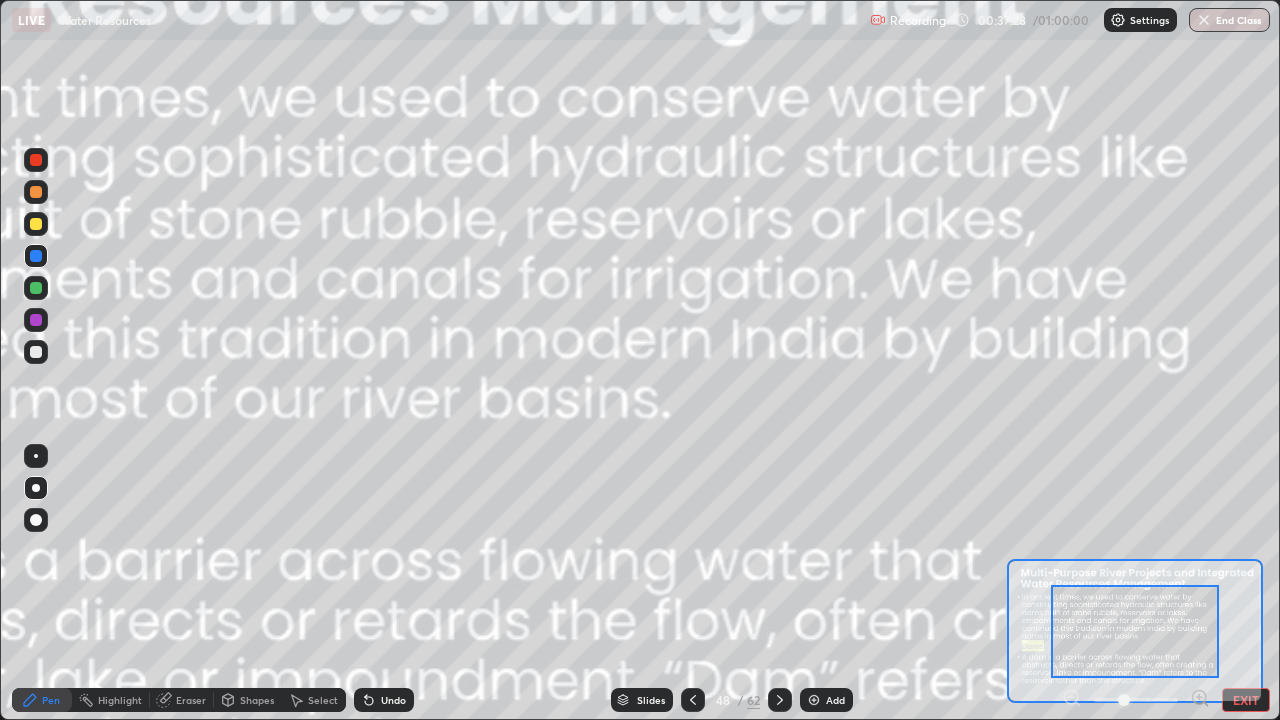 click at bounding box center [1136, 700] 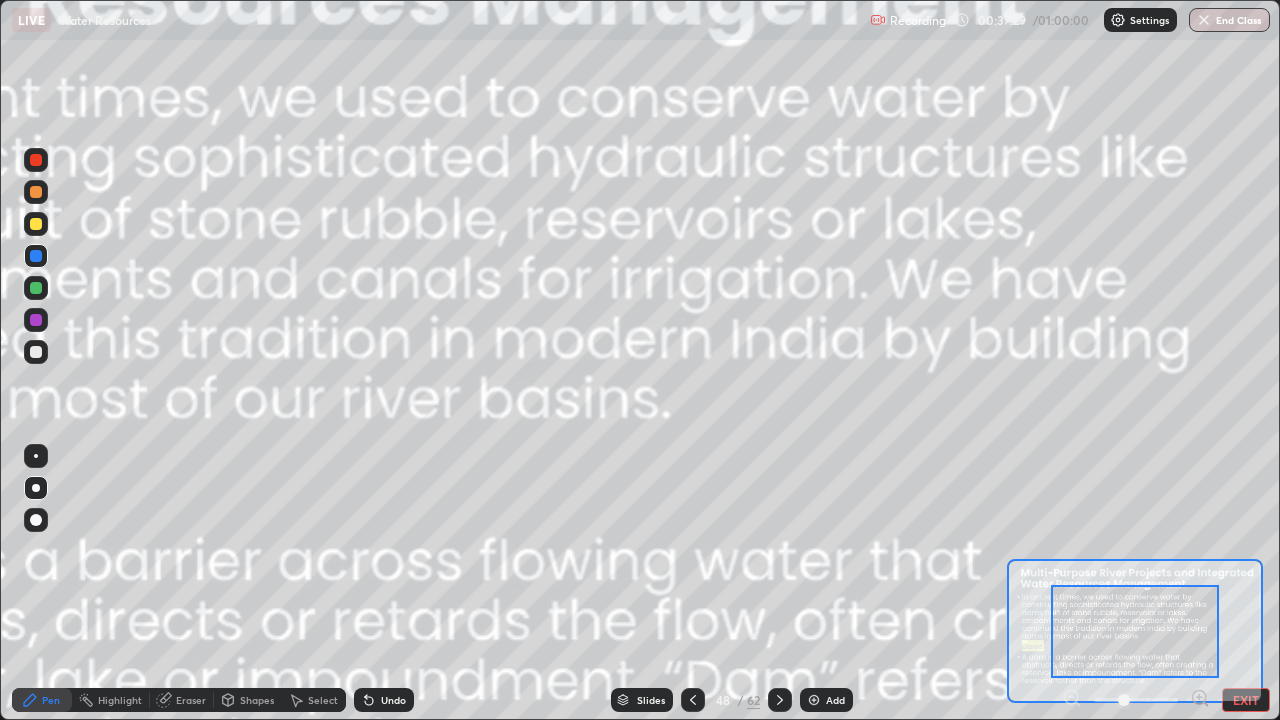 click on "EXIT" at bounding box center [1246, 700] 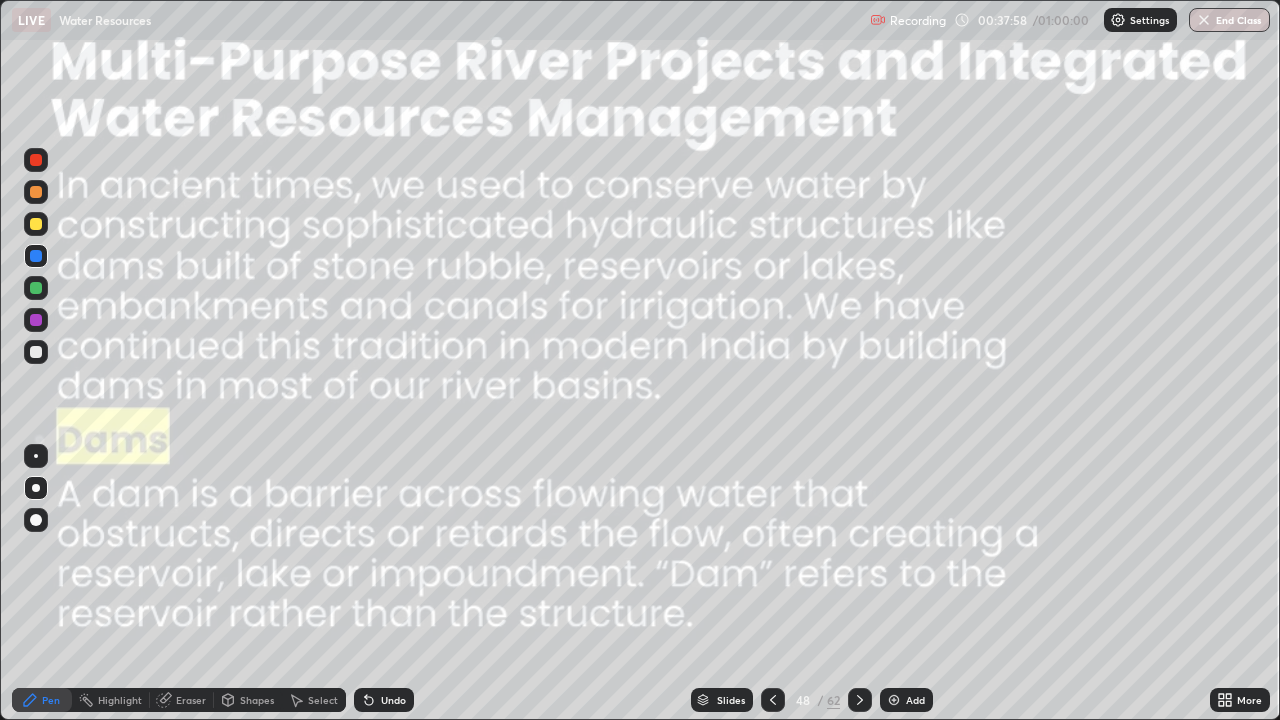 click 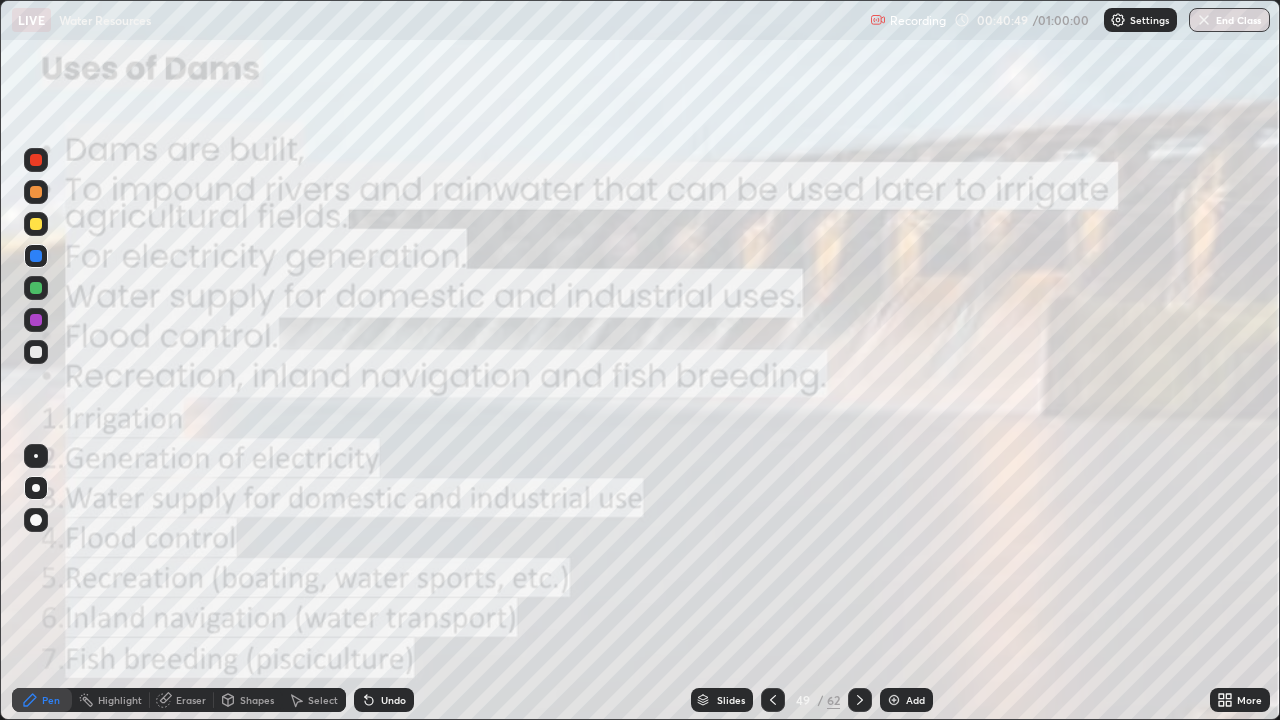 click at bounding box center [860, 700] 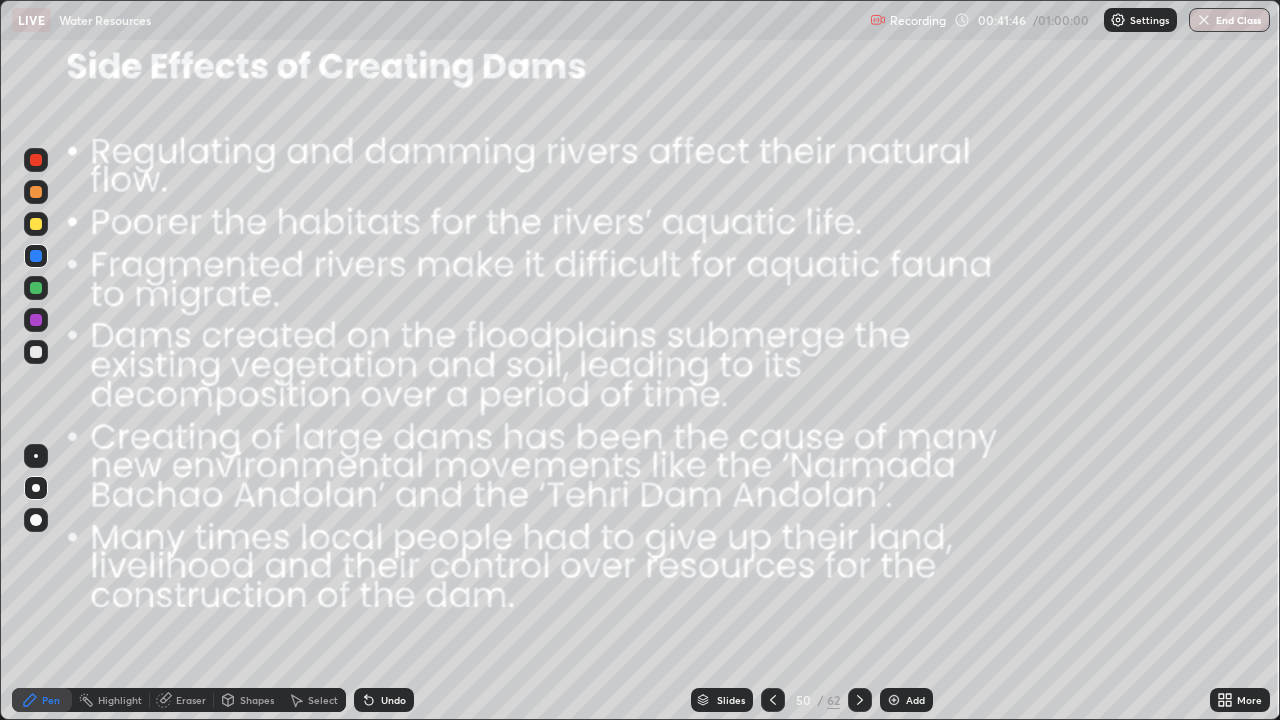 click 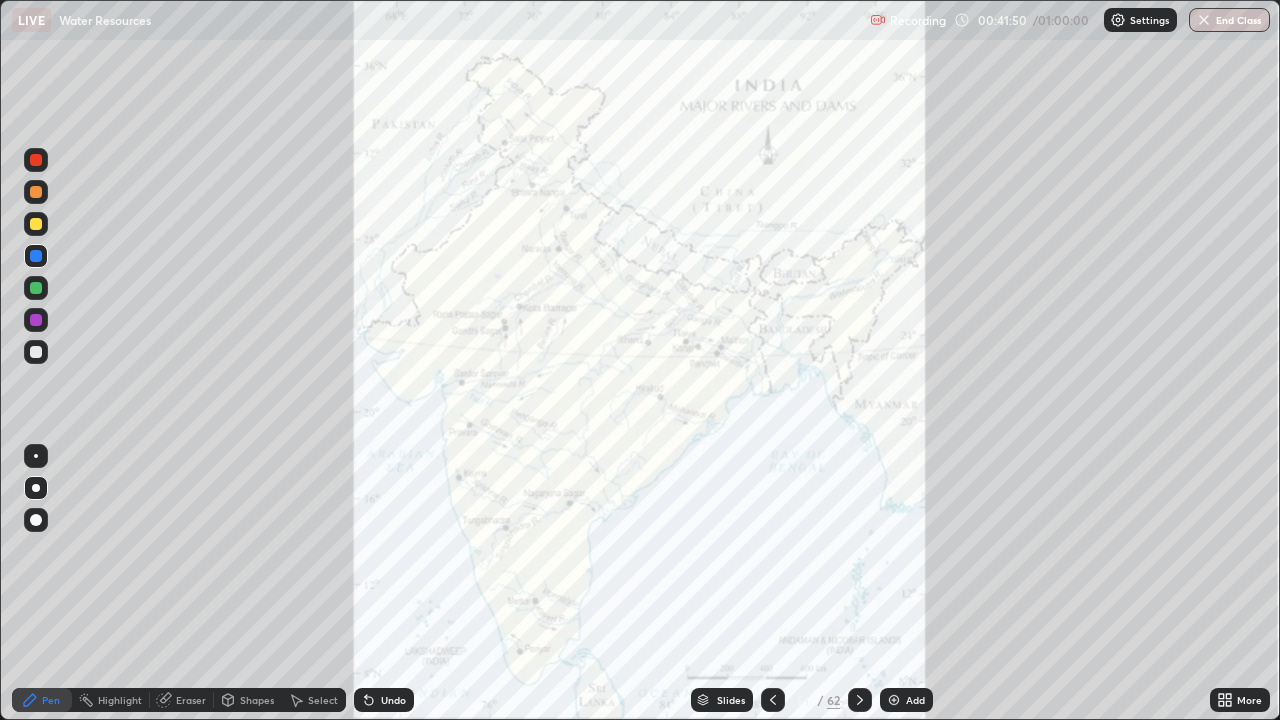 click 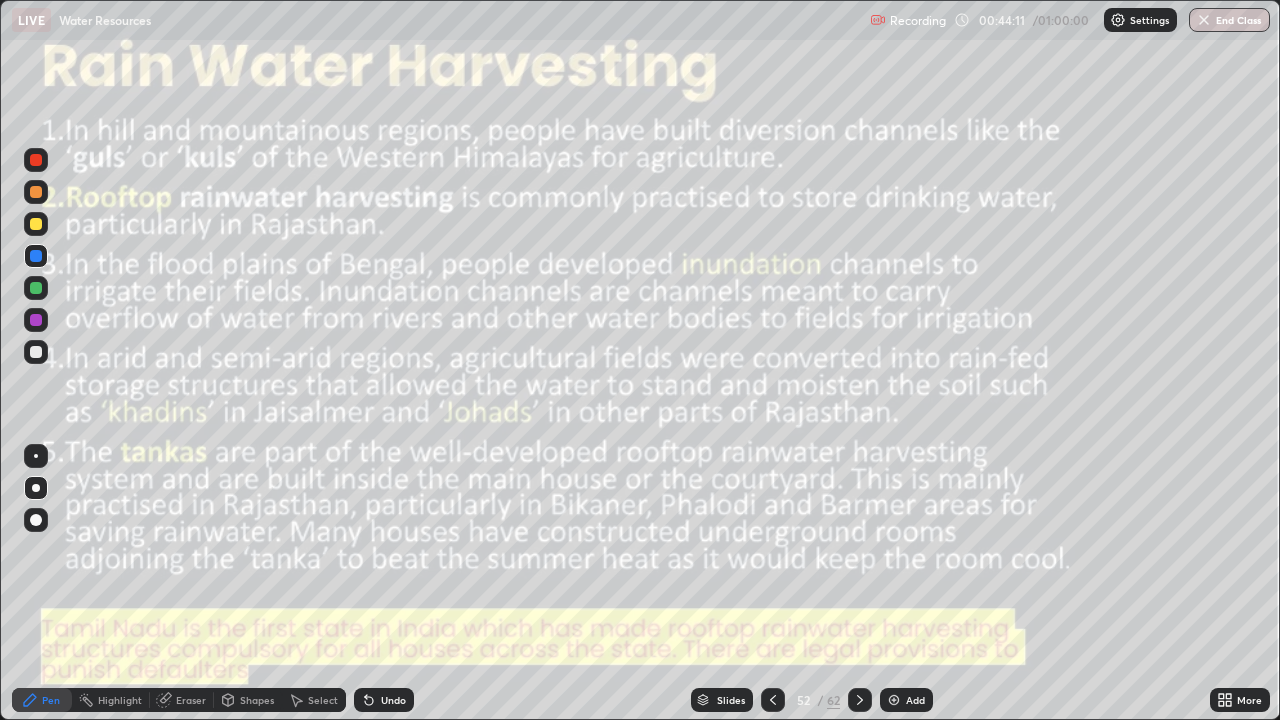 click 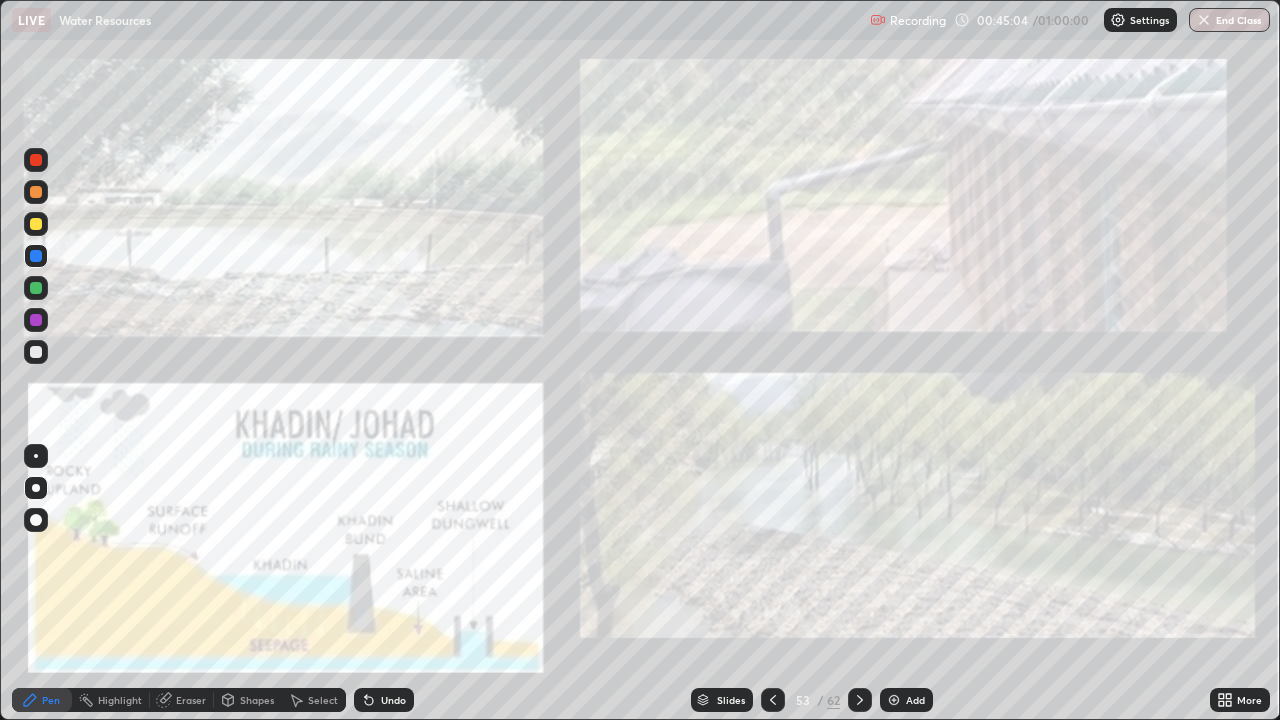 click 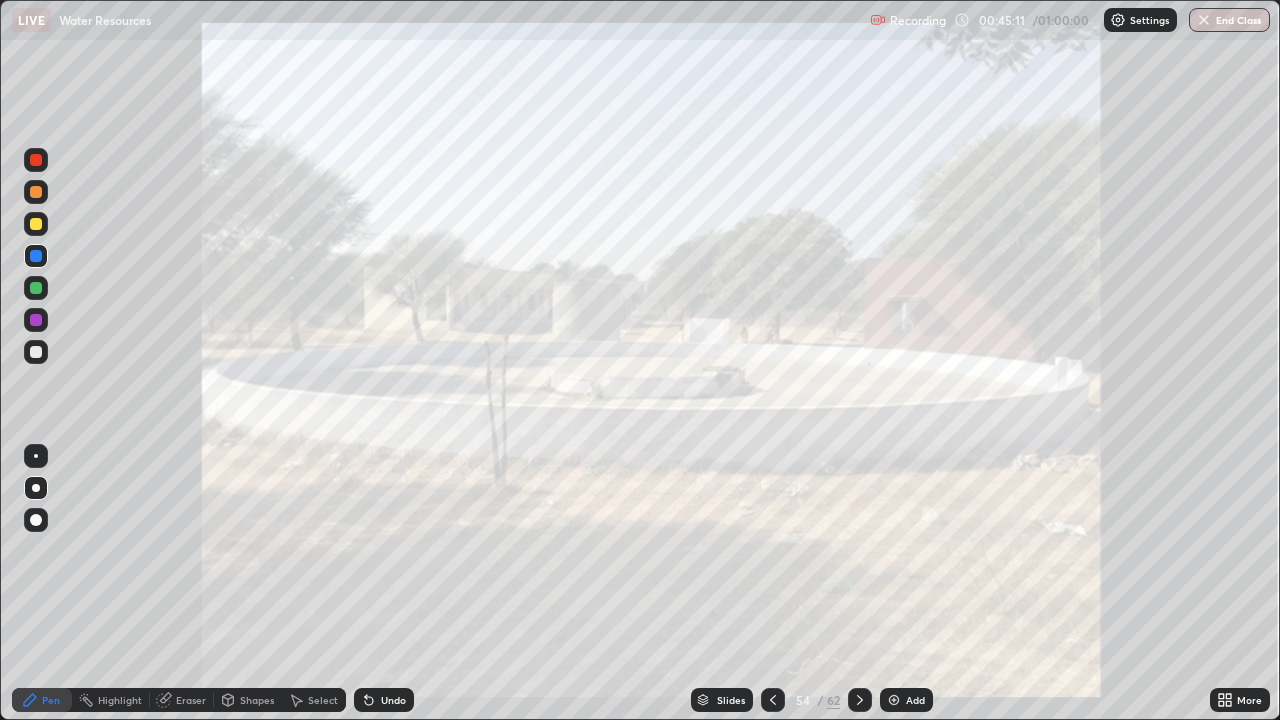 click 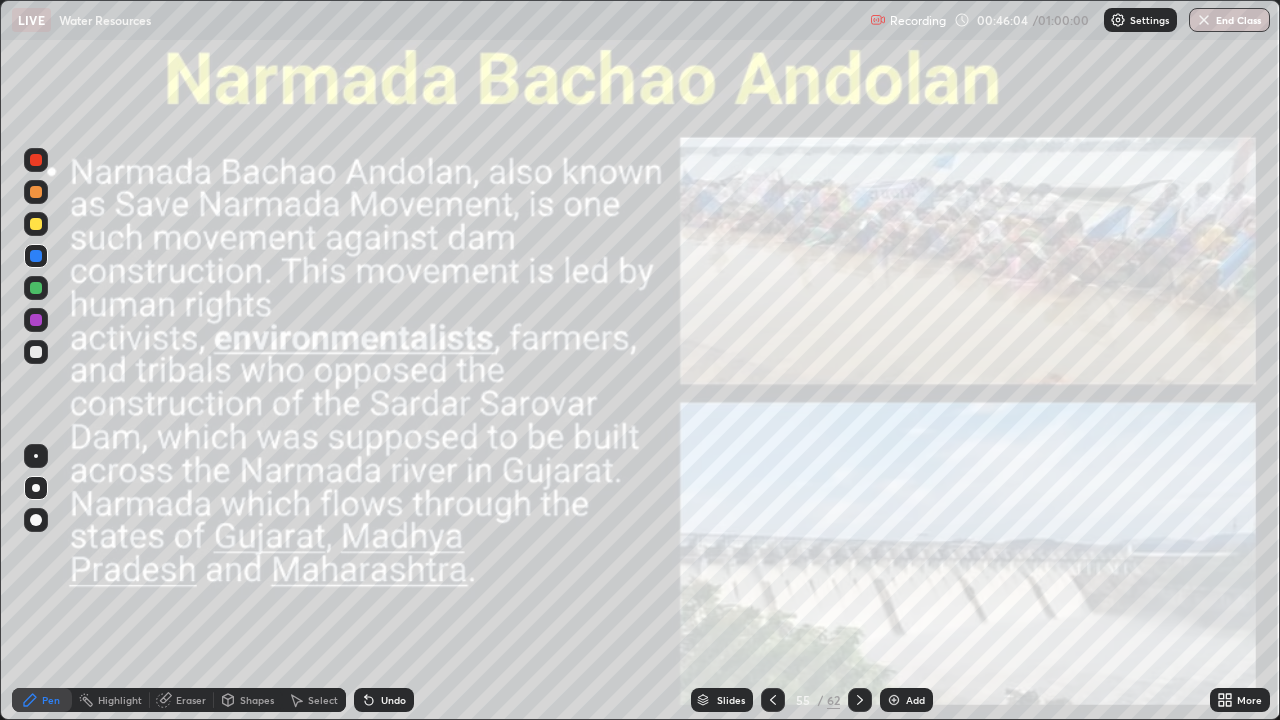 click 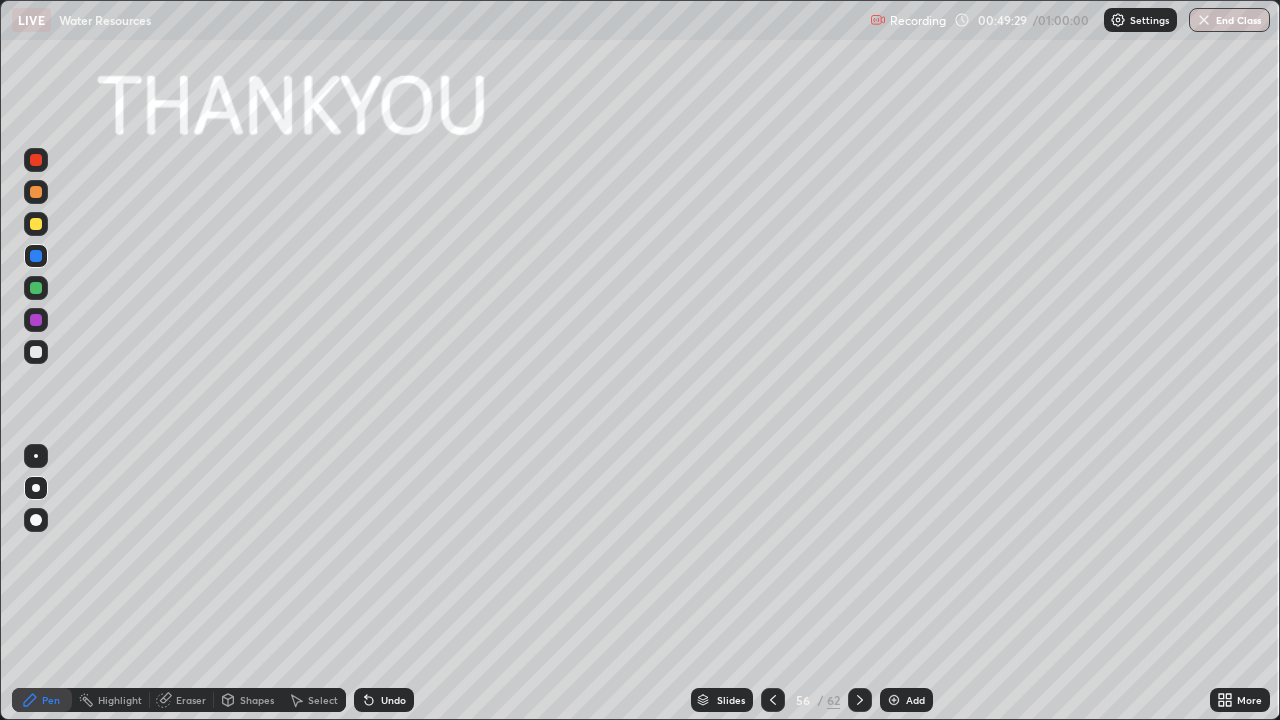 click at bounding box center [1204, 20] 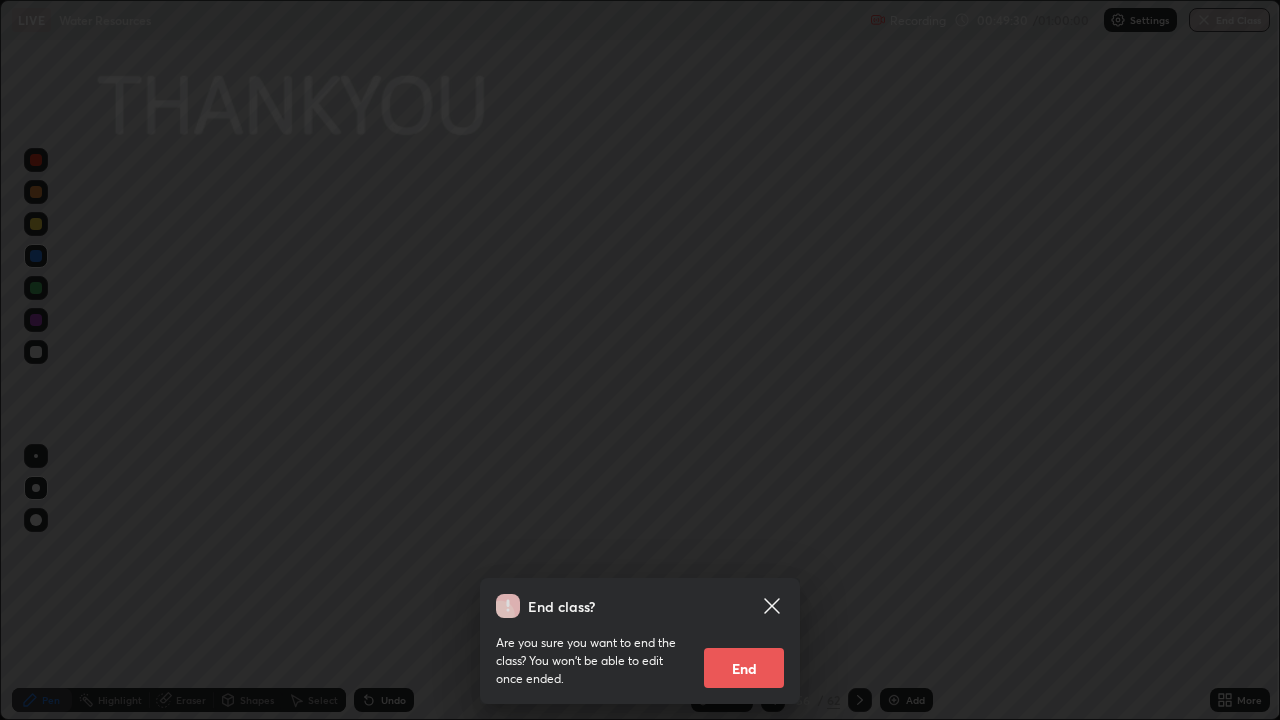 click on "End" at bounding box center [744, 668] 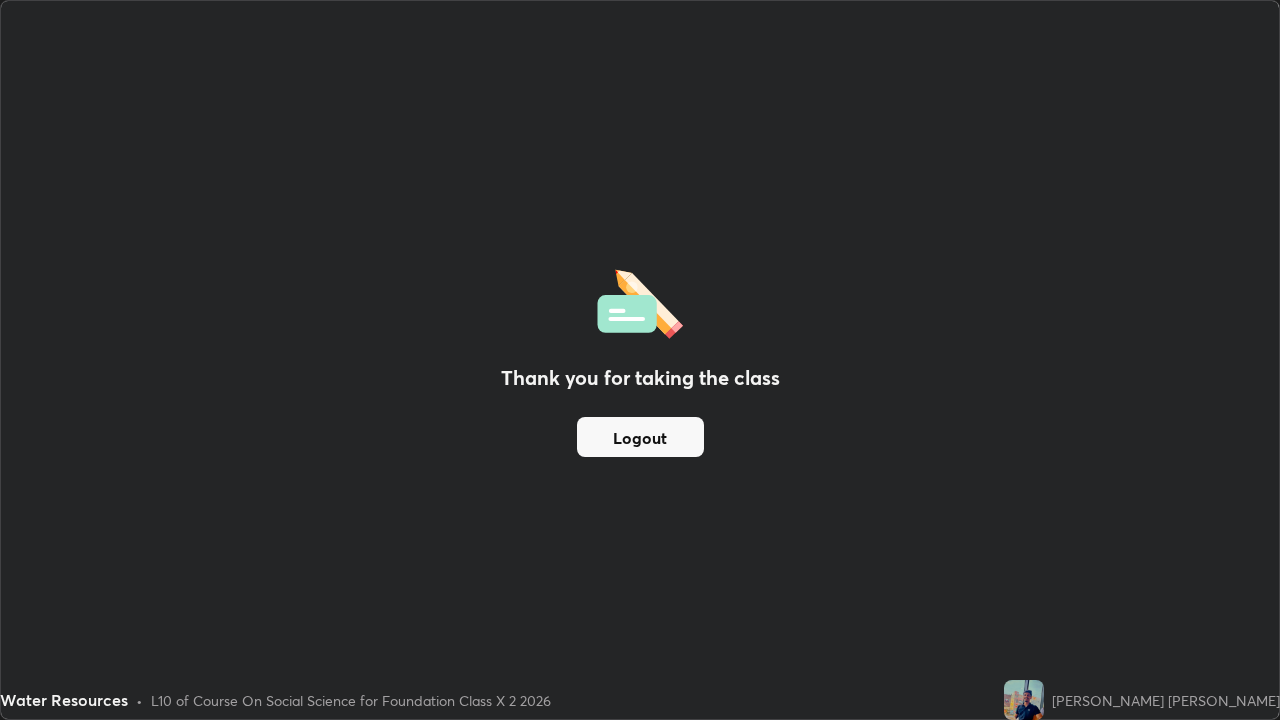 click on "Thank you for taking the class Logout" at bounding box center (640, 360) 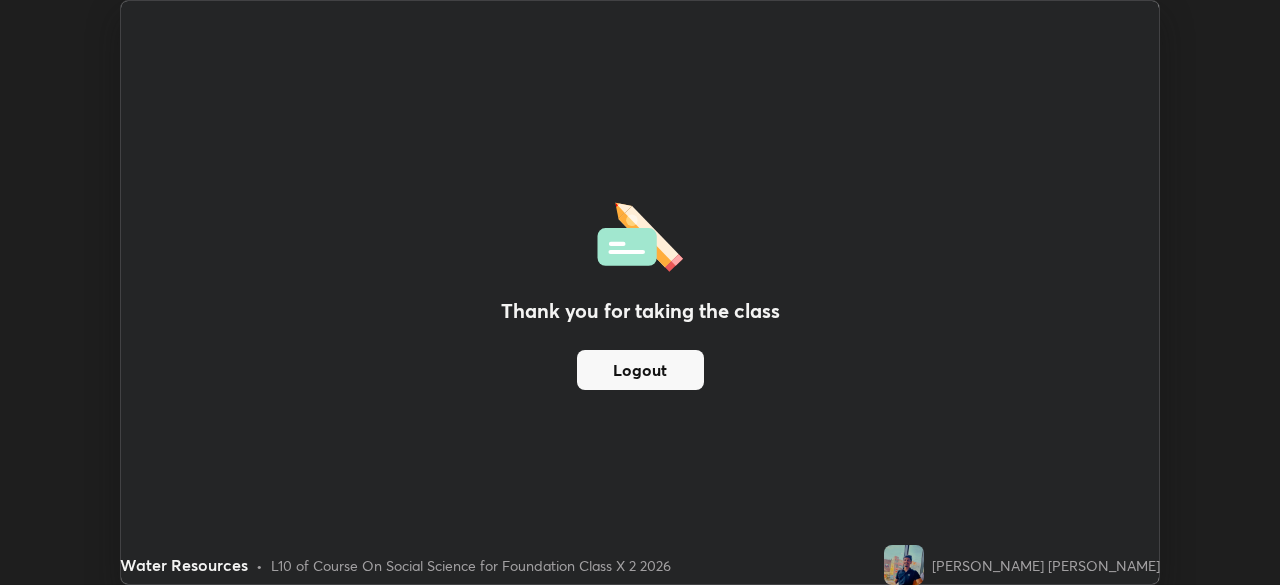 scroll, scrollTop: 585, scrollLeft: 1280, axis: both 